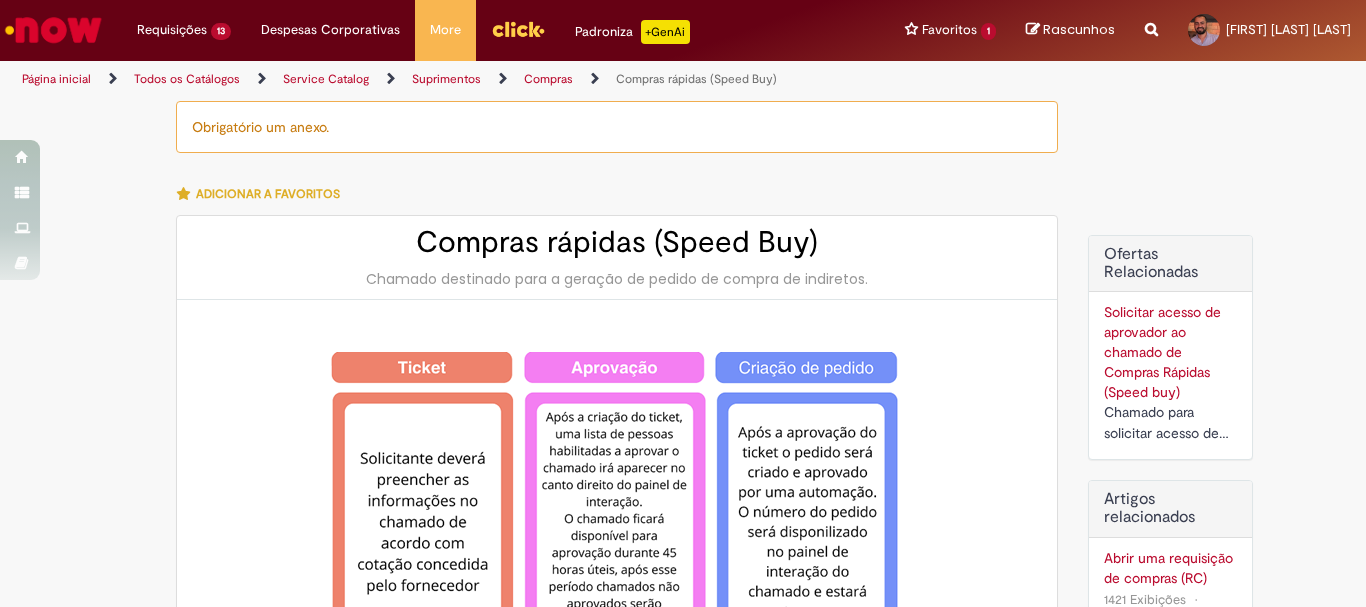 select on "**********" 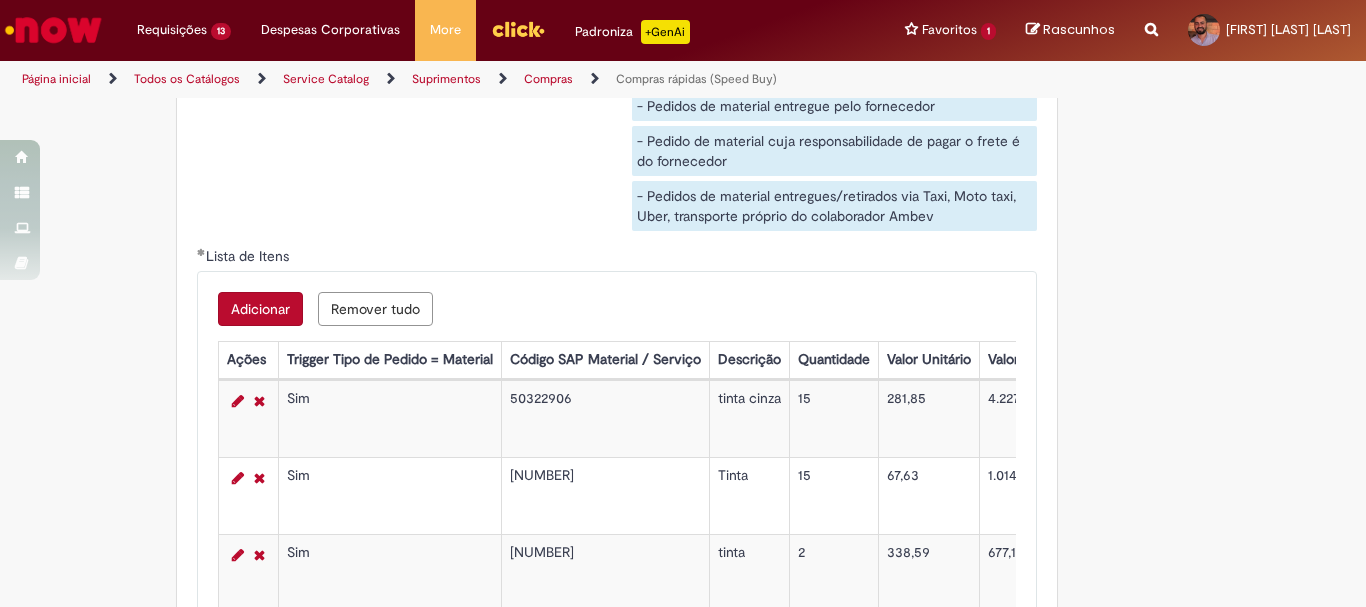 click at bounding box center [53, 30] 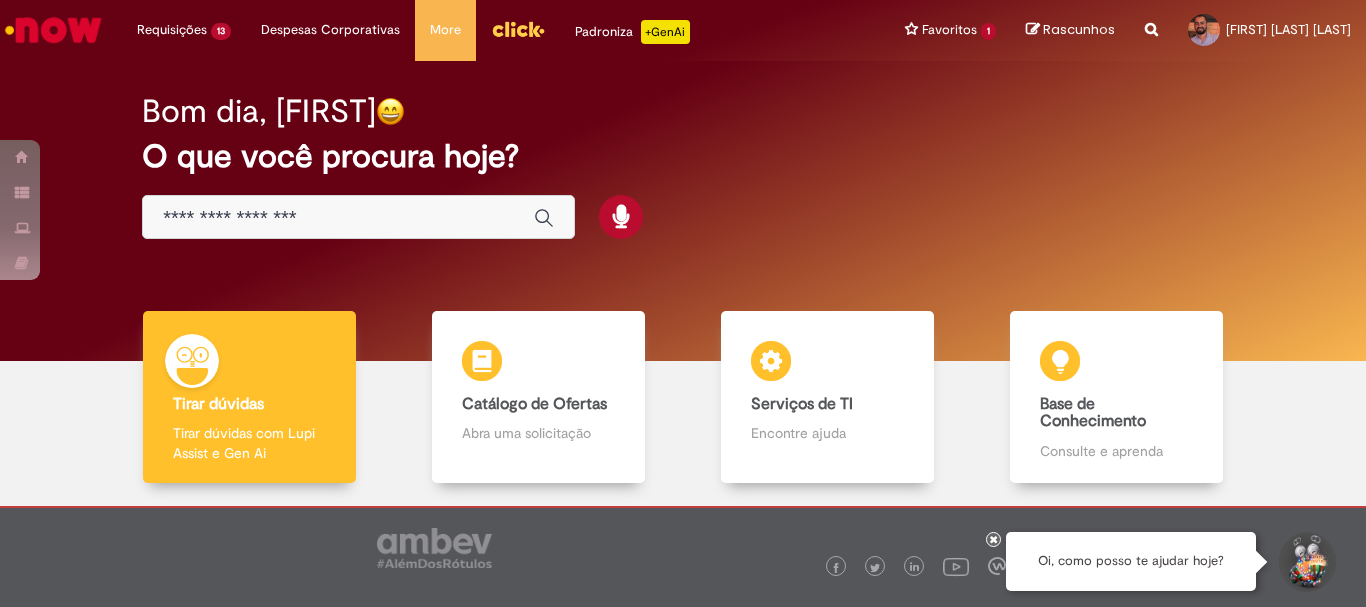 scroll, scrollTop: 0, scrollLeft: 0, axis: both 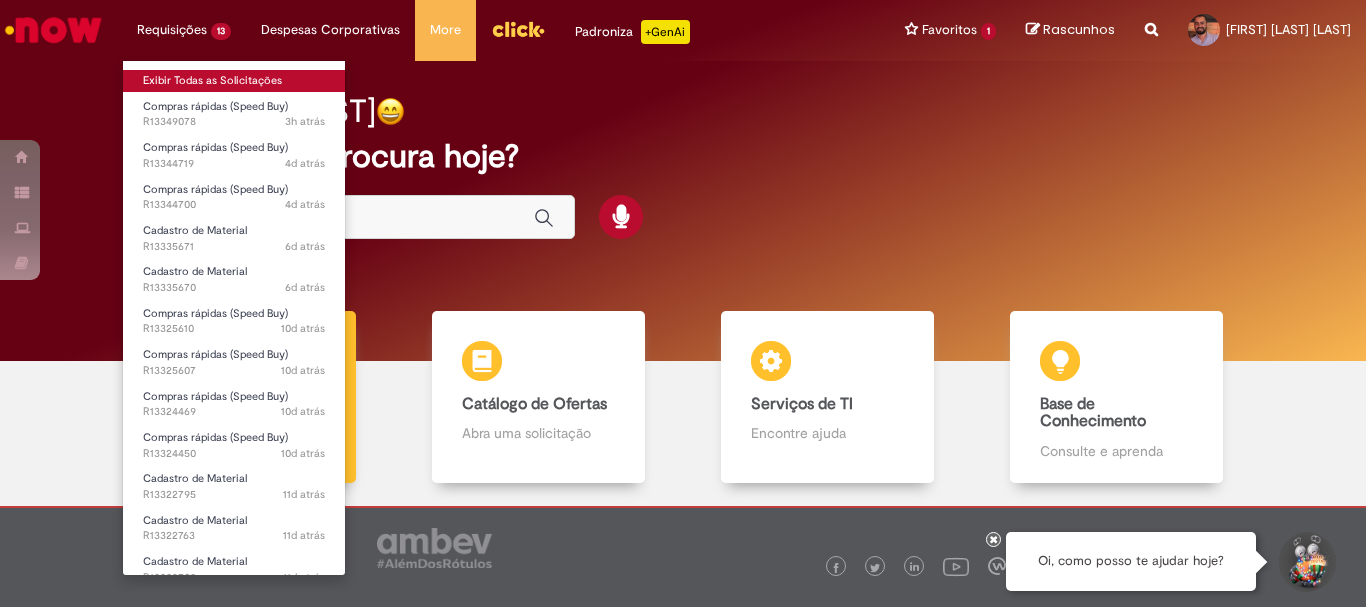 click on "Exibir Todas as Solicitações" at bounding box center [234, 81] 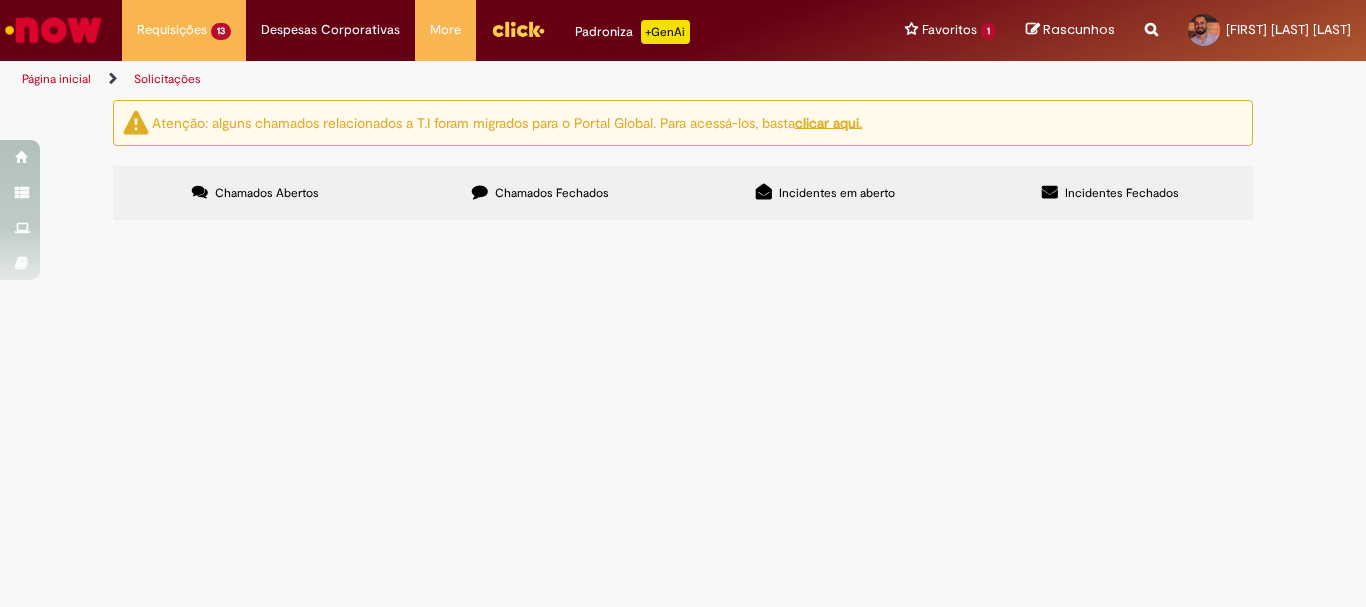 click on "Chamados Fechados" at bounding box center [552, 193] 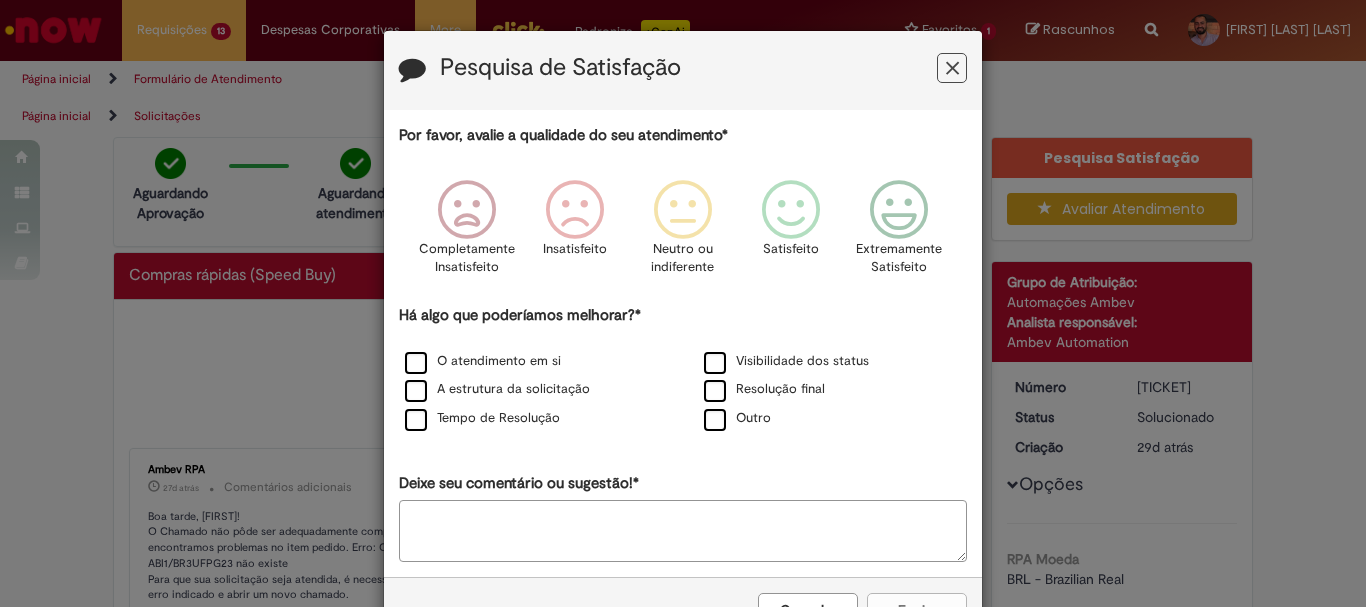 click at bounding box center (952, 68) 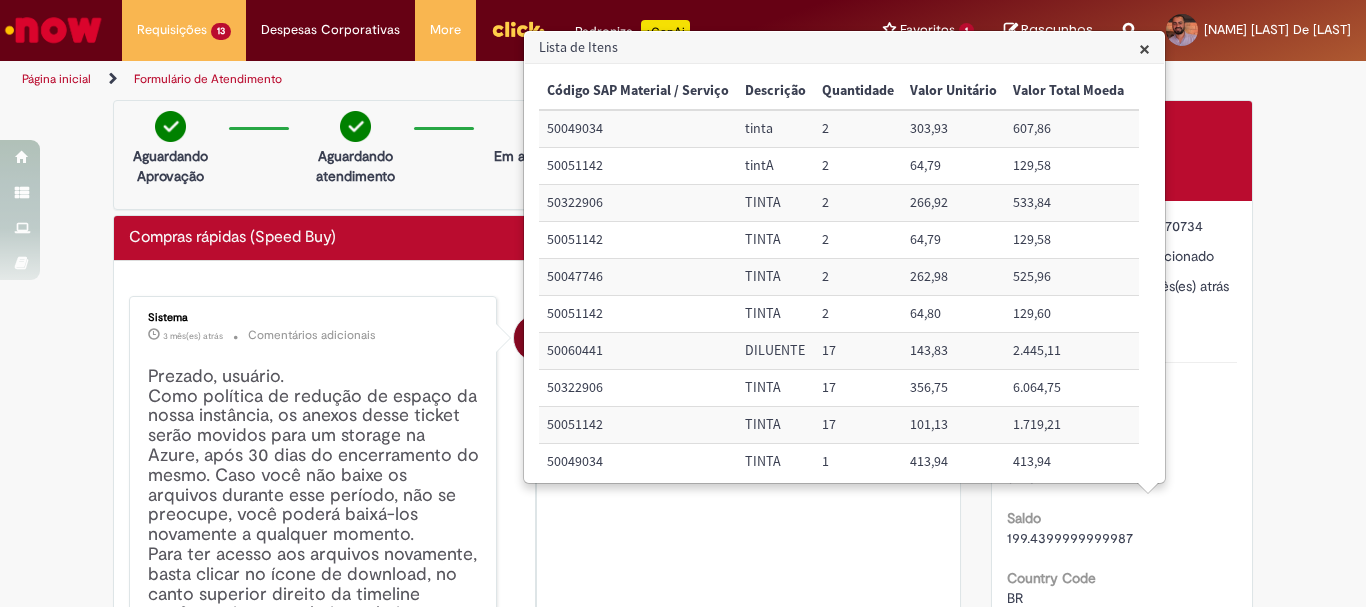 scroll, scrollTop: 0, scrollLeft: 0, axis: both 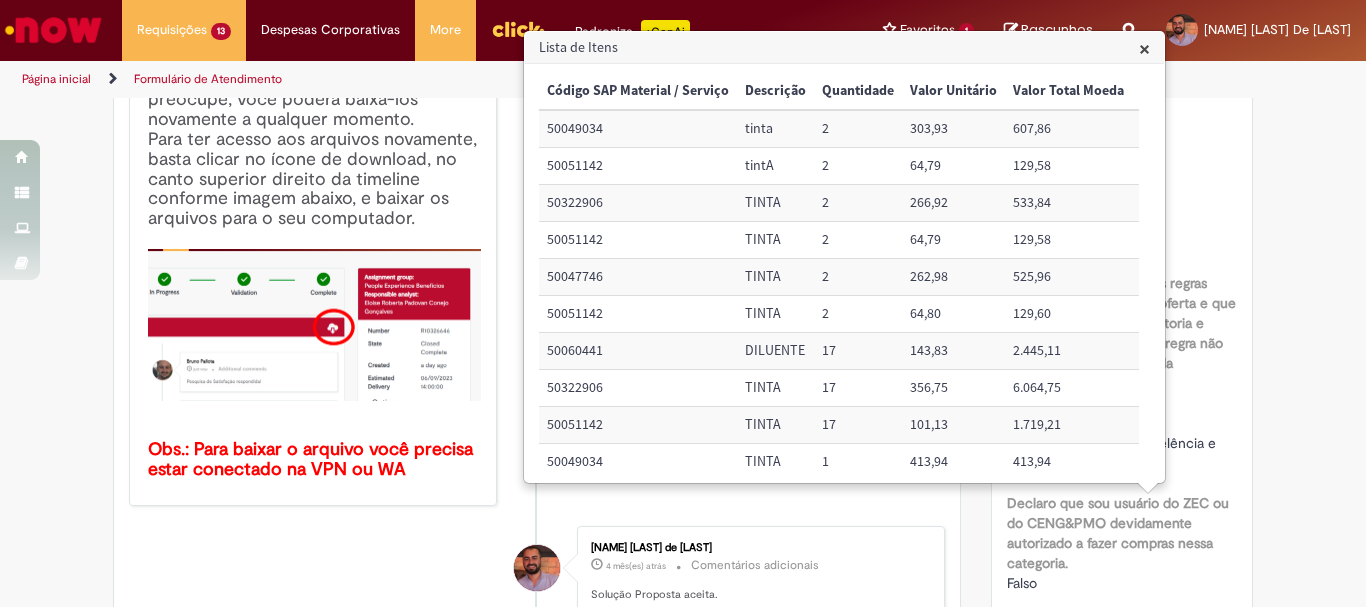 click on "×" at bounding box center [1144, 48] 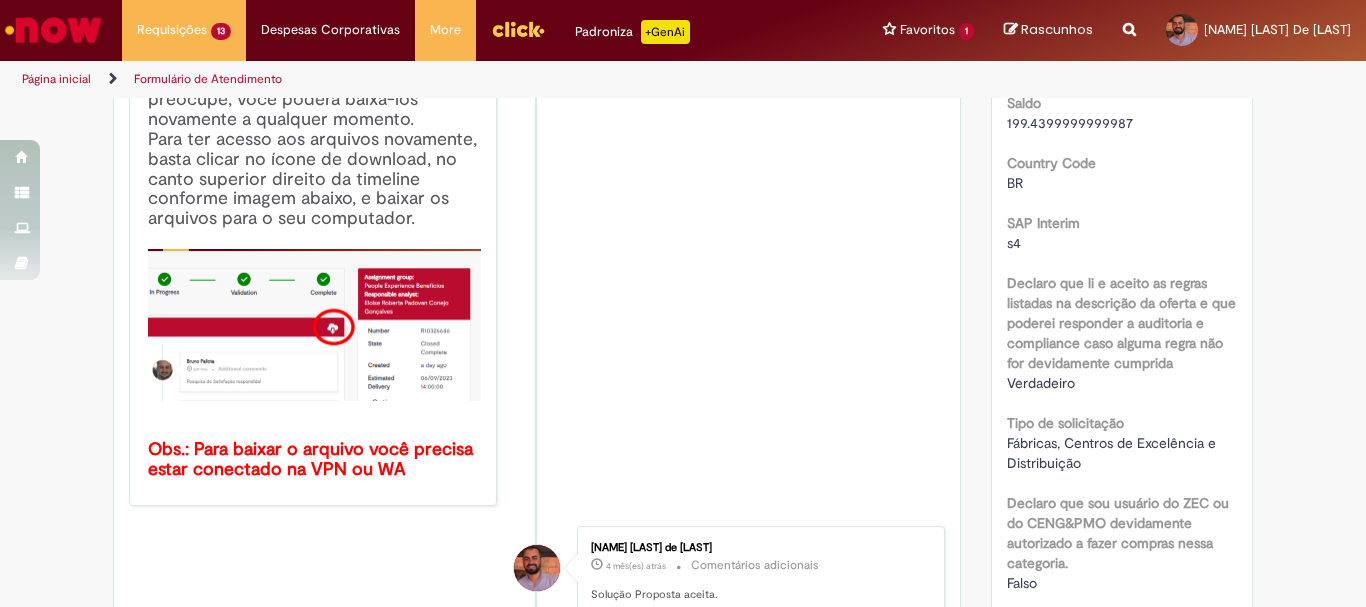 scroll, scrollTop: 1665, scrollLeft: 0, axis: vertical 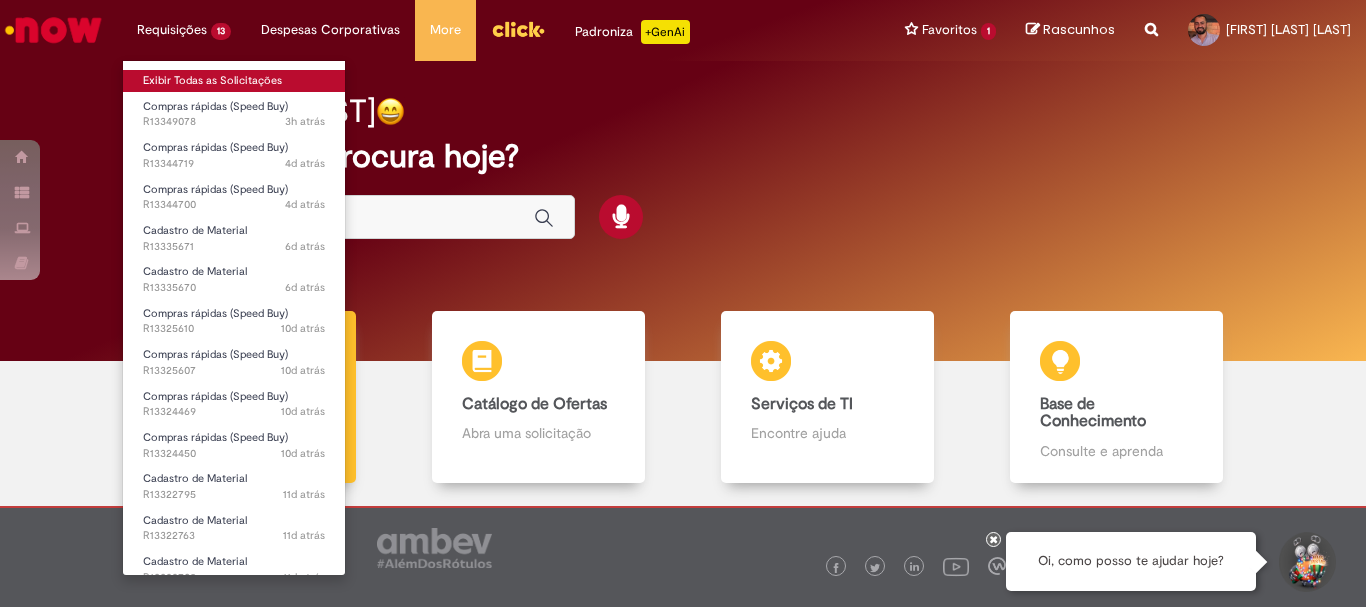 click on "Exibir Todas as Solicitações" at bounding box center [234, 81] 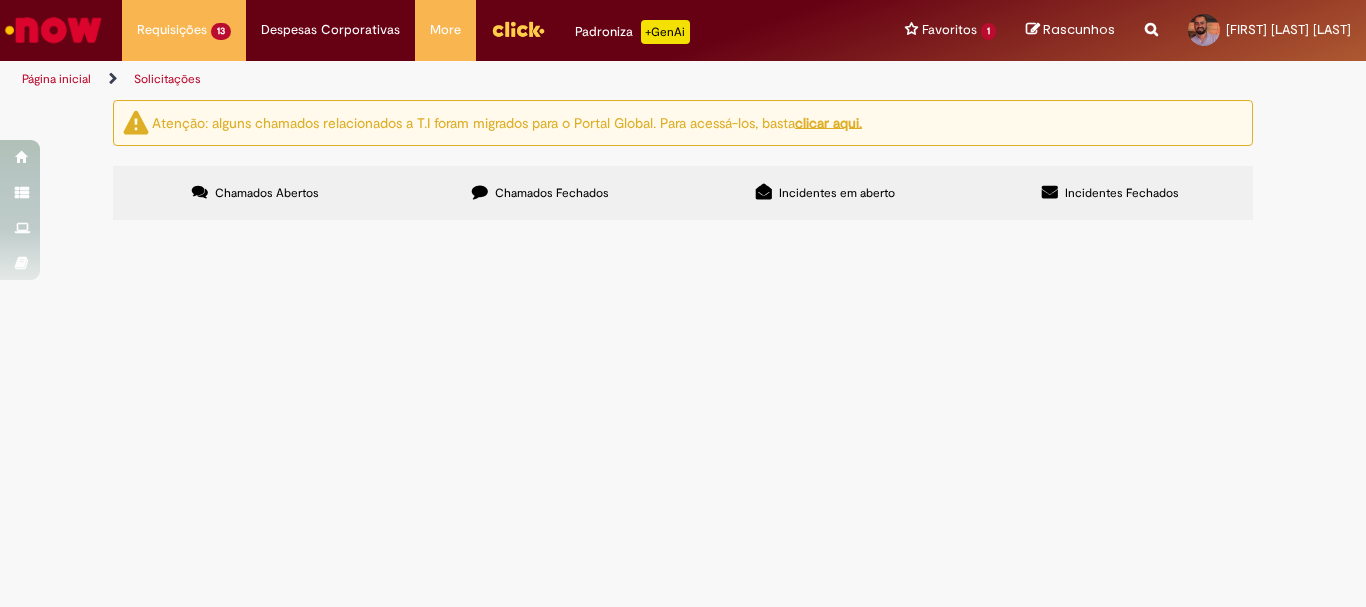 click on "Chamados Fechados" at bounding box center (552, 193) 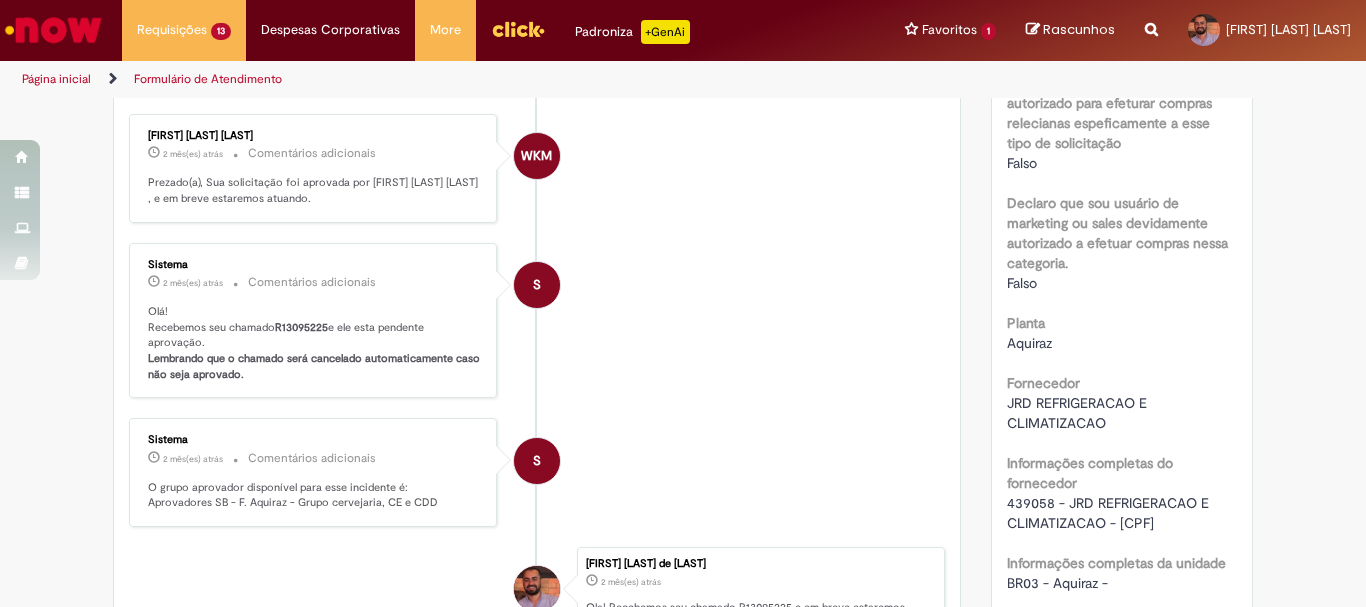 scroll, scrollTop: 1315, scrollLeft: 0, axis: vertical 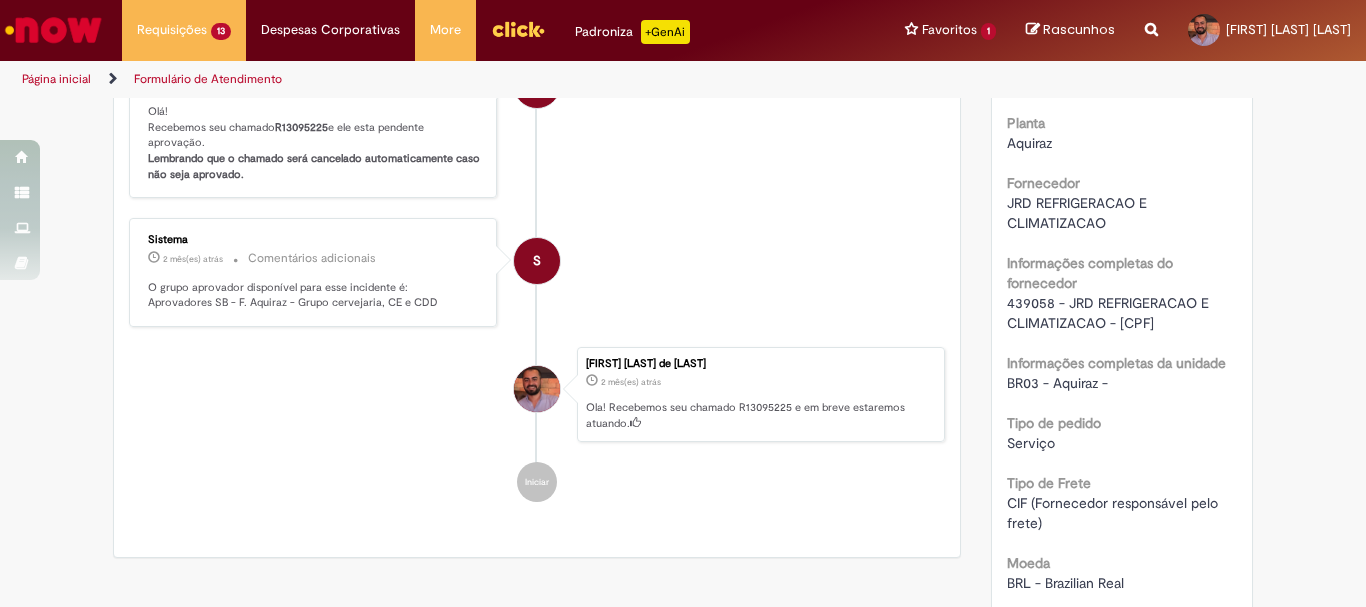 click on "439058 - JRD REFRIGERACAO E CLIMATIZACAO - [NUMBER]" at bounding box center (1110, 313) 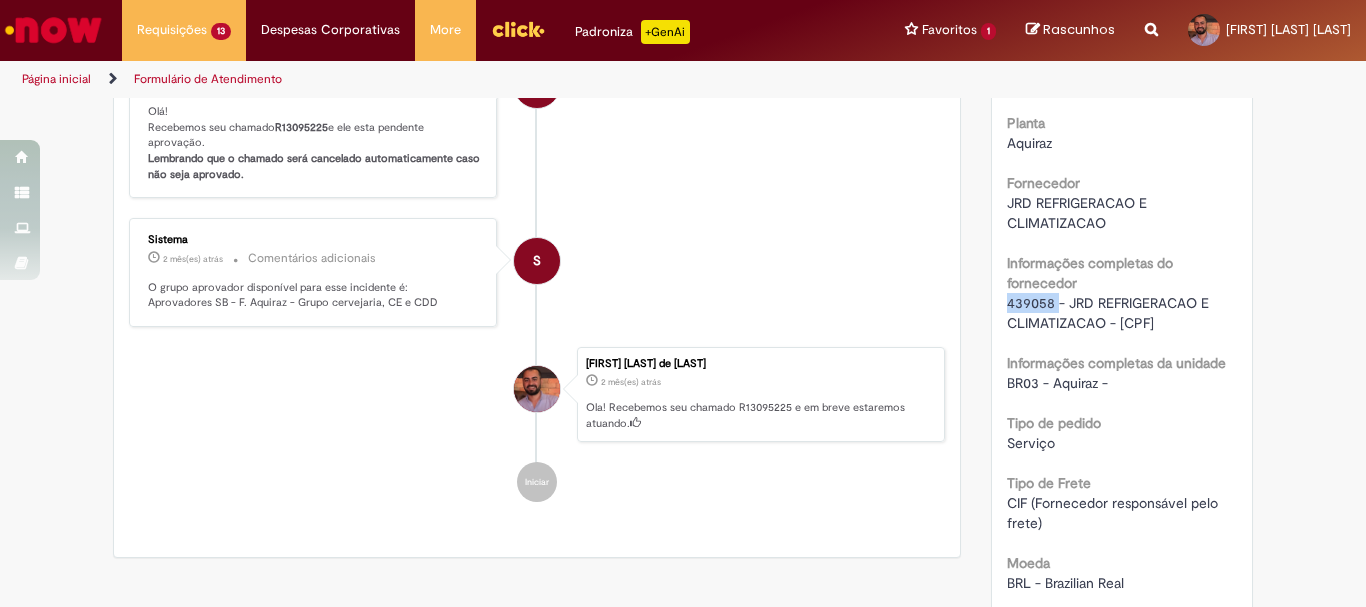 click on "439058 - JRD REFRIGERACAO E CLIMATIZACAO - [NUMBER]" at bounding box center (1110, 313) 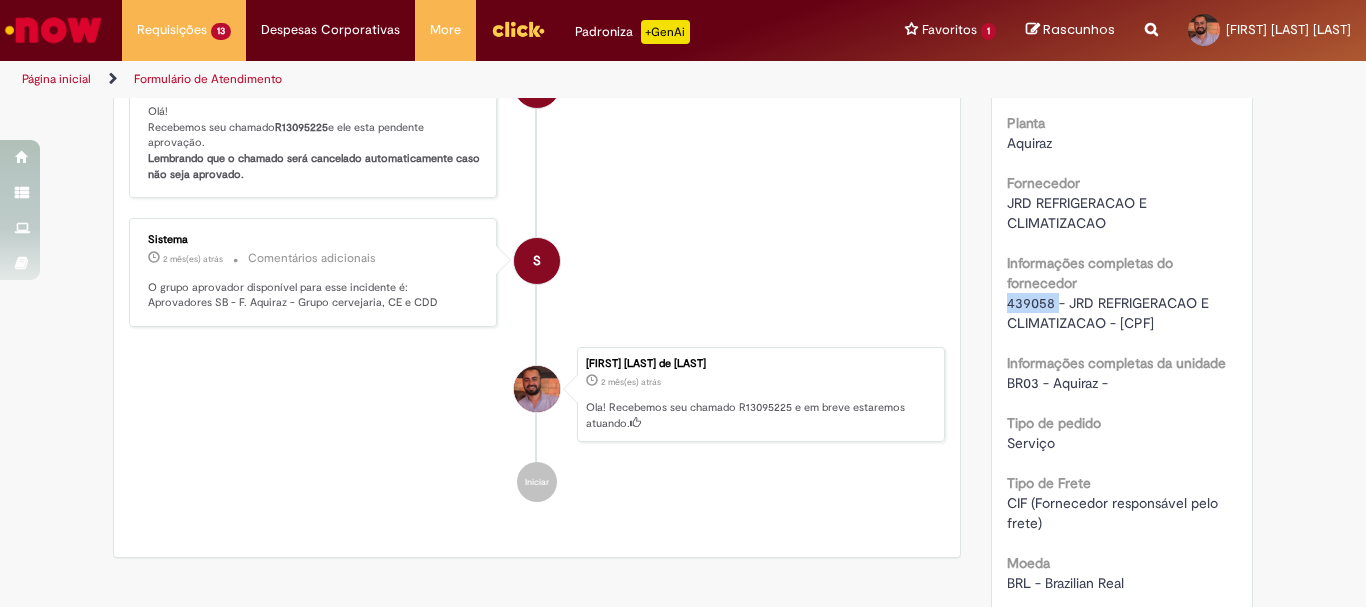 scroll, scrollTop: 1515, scrollLeft: 0, axis: vertical 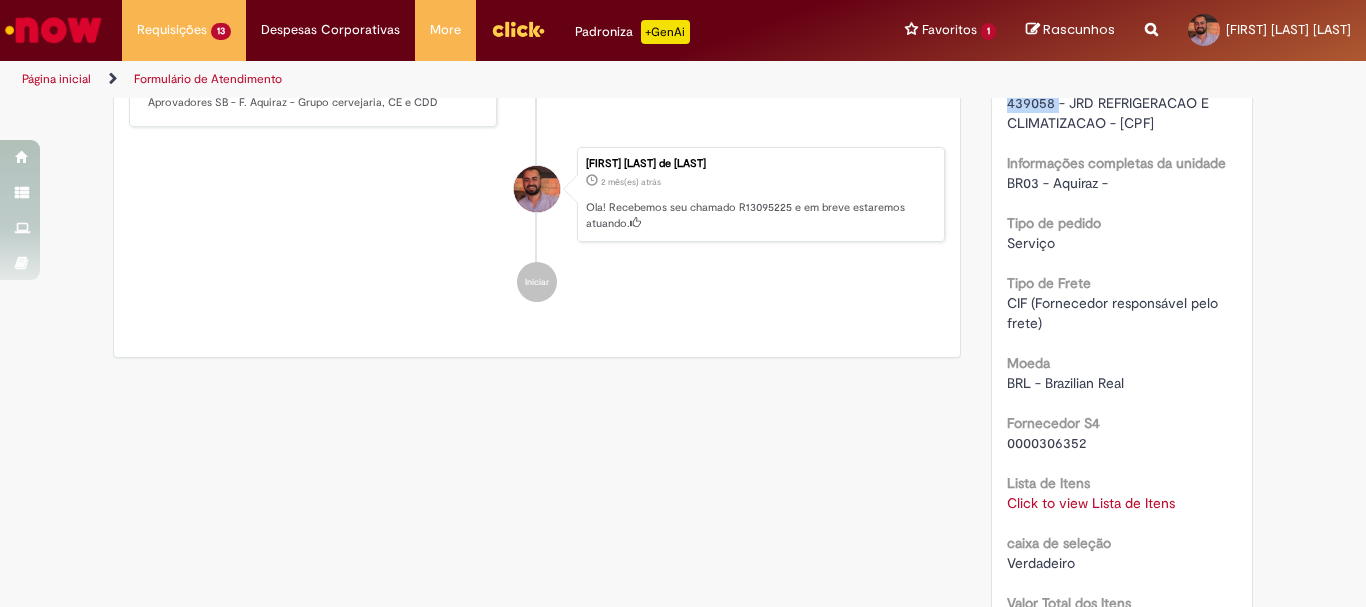 click on "Click to view Lista de Itens" at bounding box center [1091, 503] 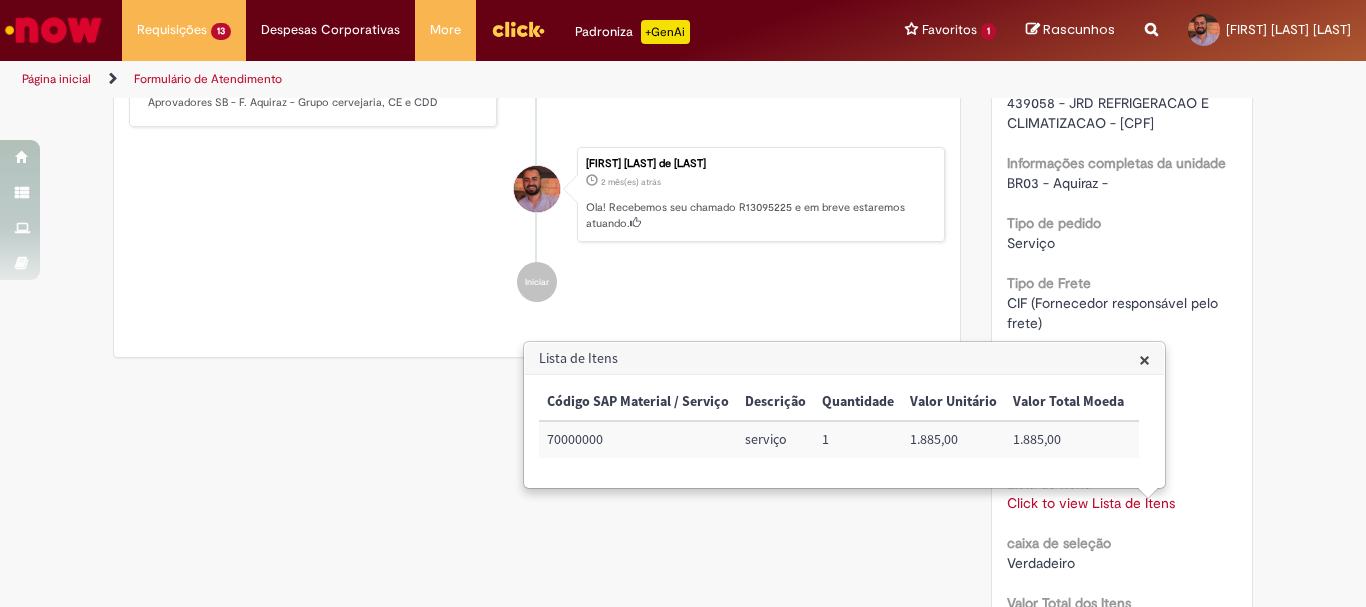 click on "70000000" at bounding box center [638, 439] 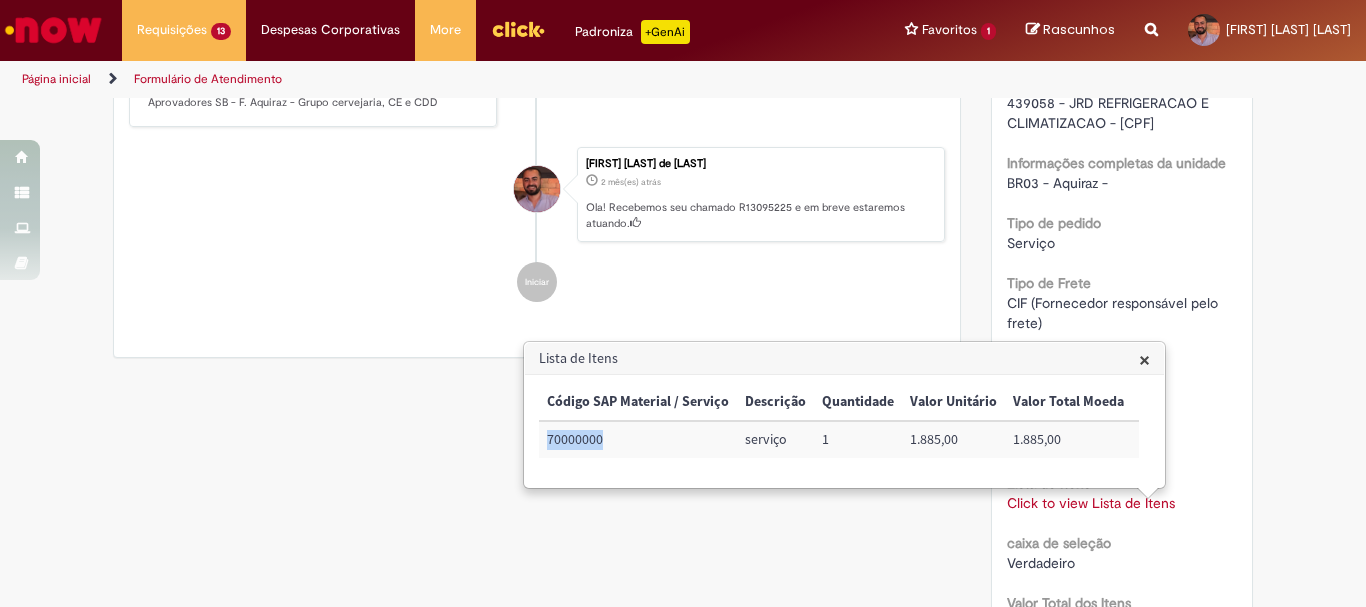 copy on "70000000" 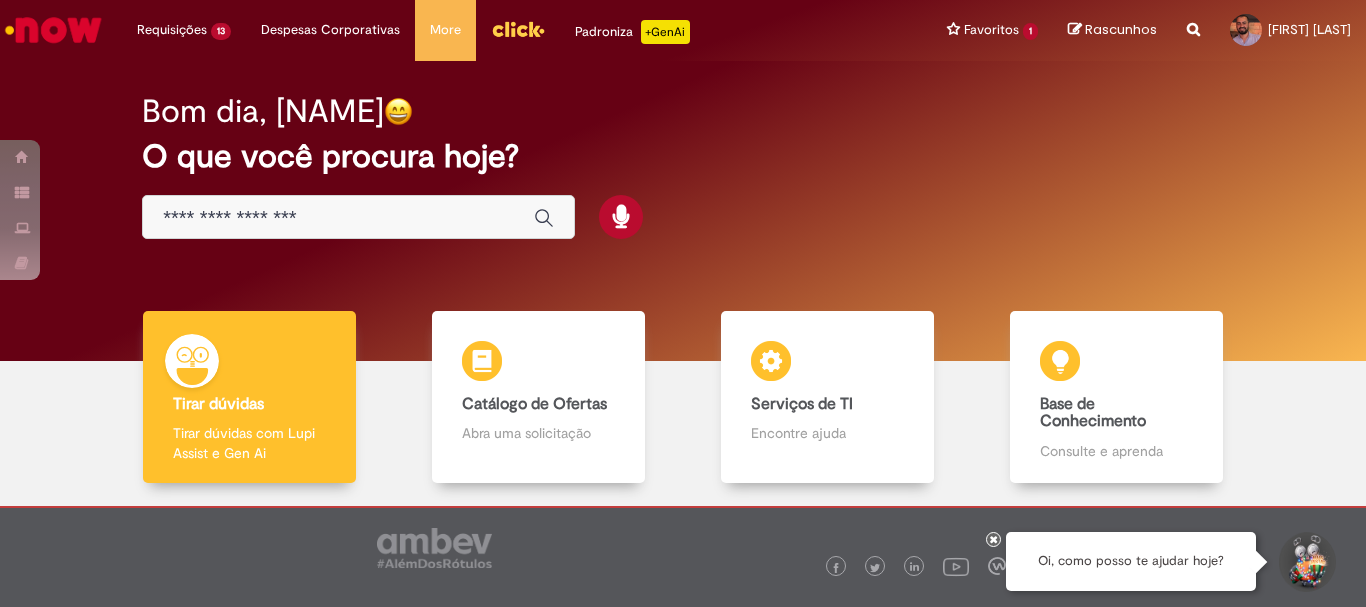 scroll, scrollTop: 0, scrollLeft: 0, axis: both 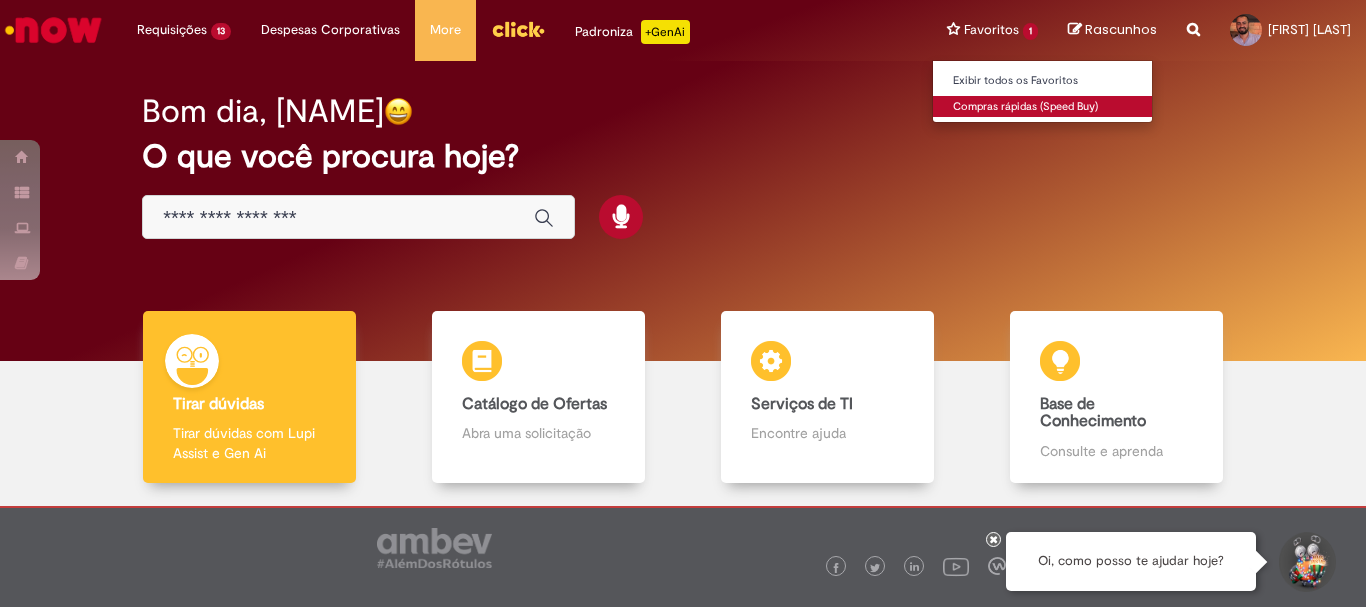click on "Compras rápidas (Speed Buy)" at bounding box center [1043, 107] 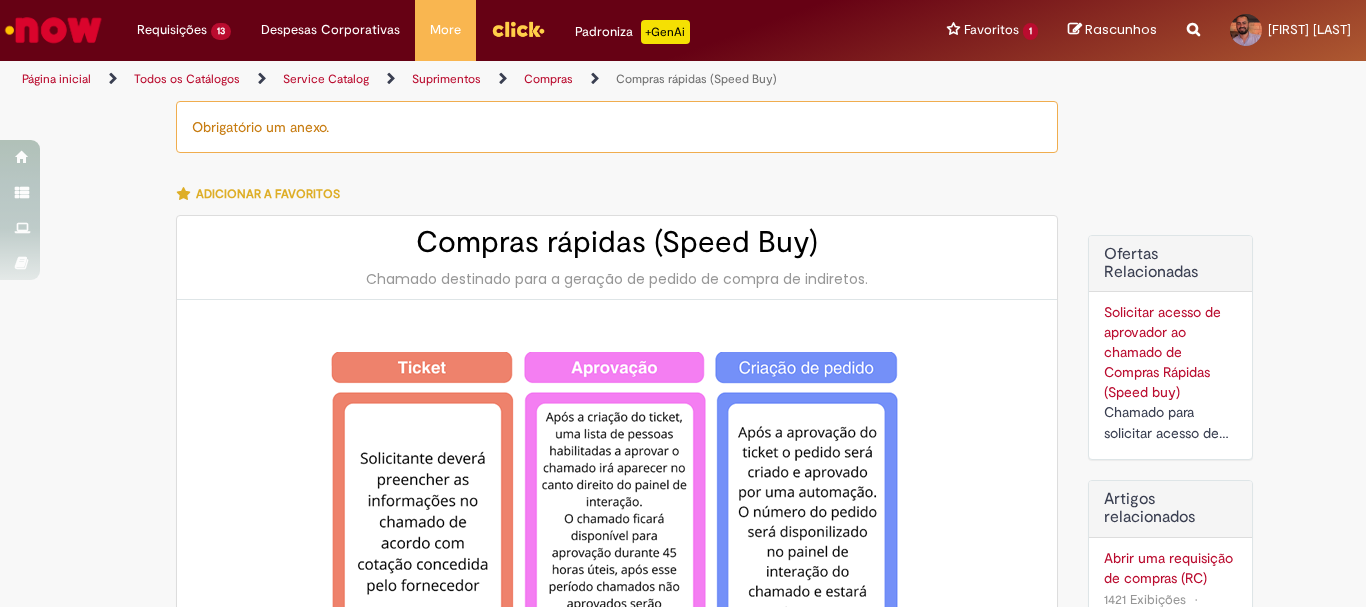 type on "********" 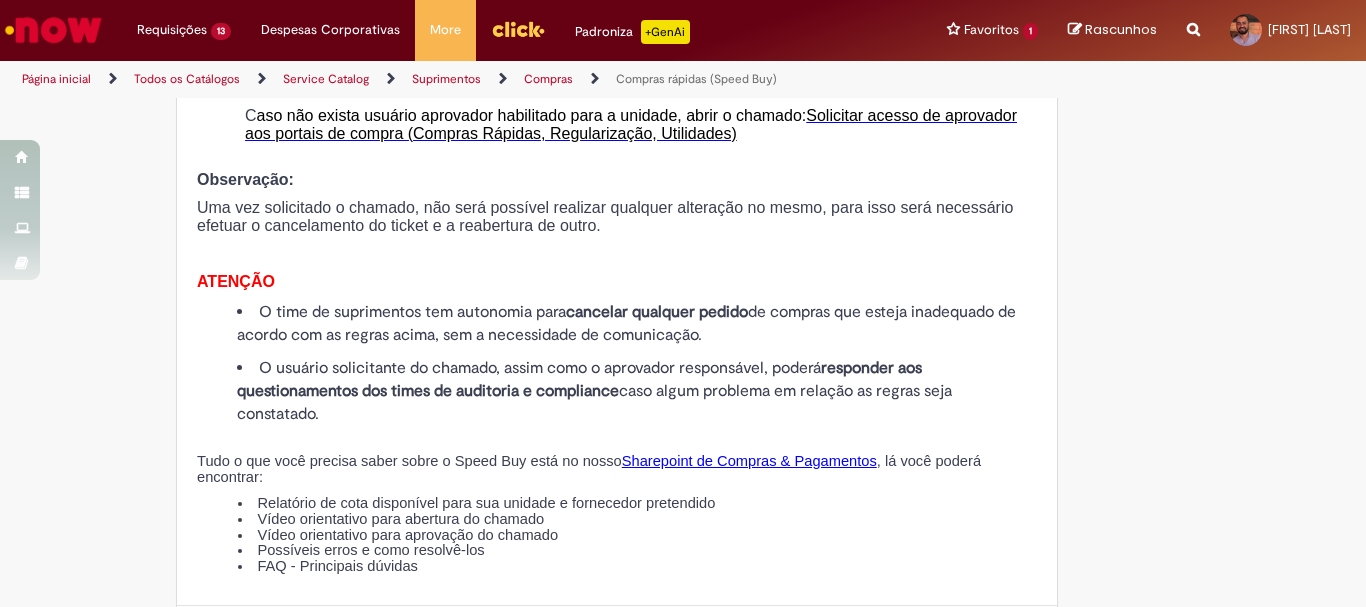 scroll, scrollTop: 2400, scrollLeft: 0, axis: vertical 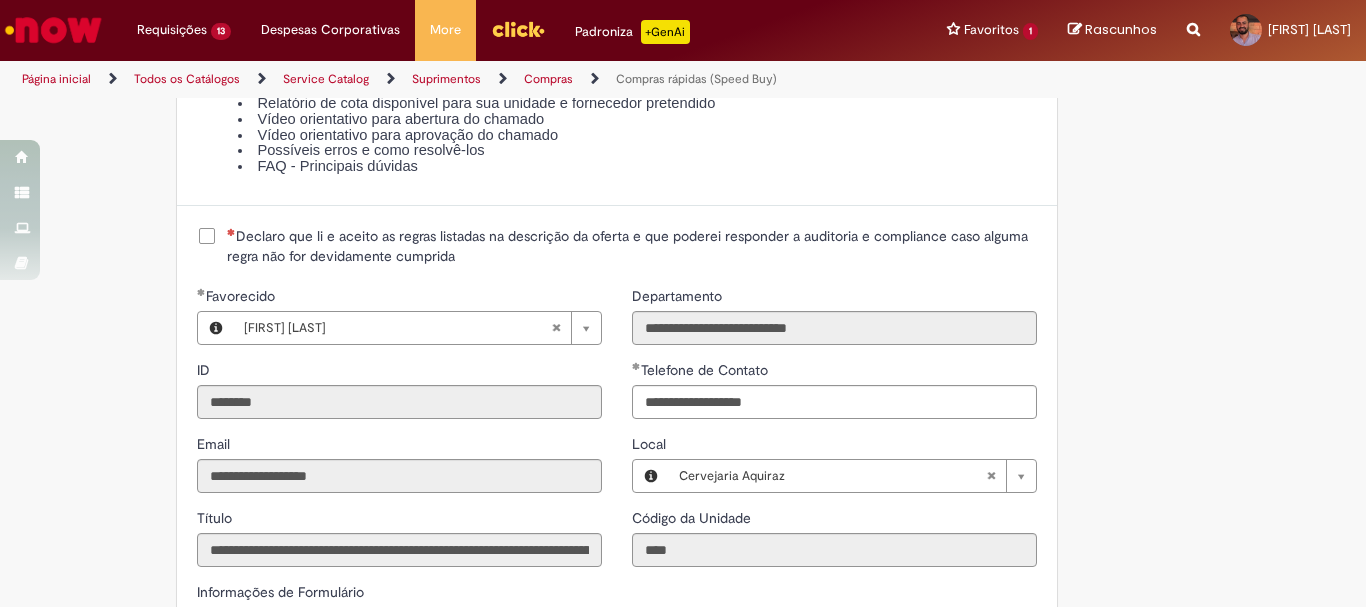 click on "**********" at bounding box center [617, 590] 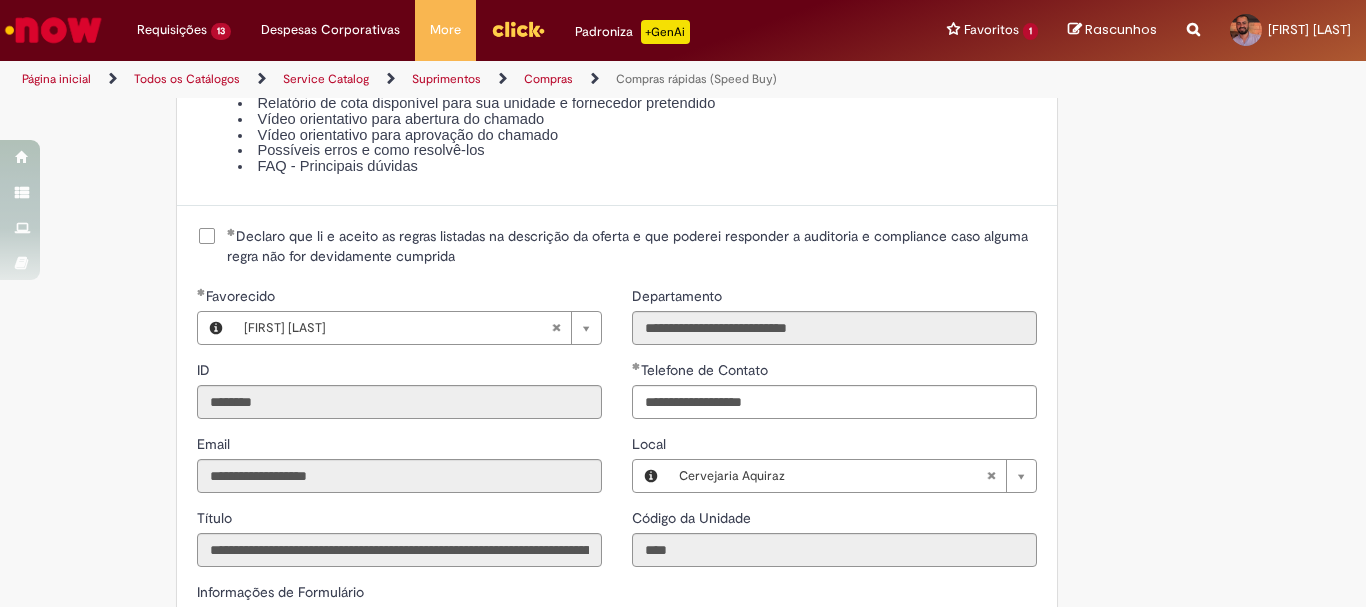 click on "Tire dúvidas com LupiAssist    +GenAI
Oi! Eu sou LupiAssist, uma Inteligência Artificial Generativa em constante aprendizado   Meu conteúdo é monitorado para trazer uma melhor experiência
Dúvidas comuns:
Só mais um instante, estou consultando nossas bases de conhecimento  e escrevendo a melhor resposta pra você!
Title
Lorem ipsum dolor sit amet    Fazer uma nova pergunta
Gerei esta resposta utilizando IA Generativa em conjunto com os nossos padrões. Em caso de divergência, os documentos oficiais prevalecerão.
Saiba mais em:
Ou ligue para:
E aí, te ajudei?
Sim, obrigado!" at bounding box center (683, -570) 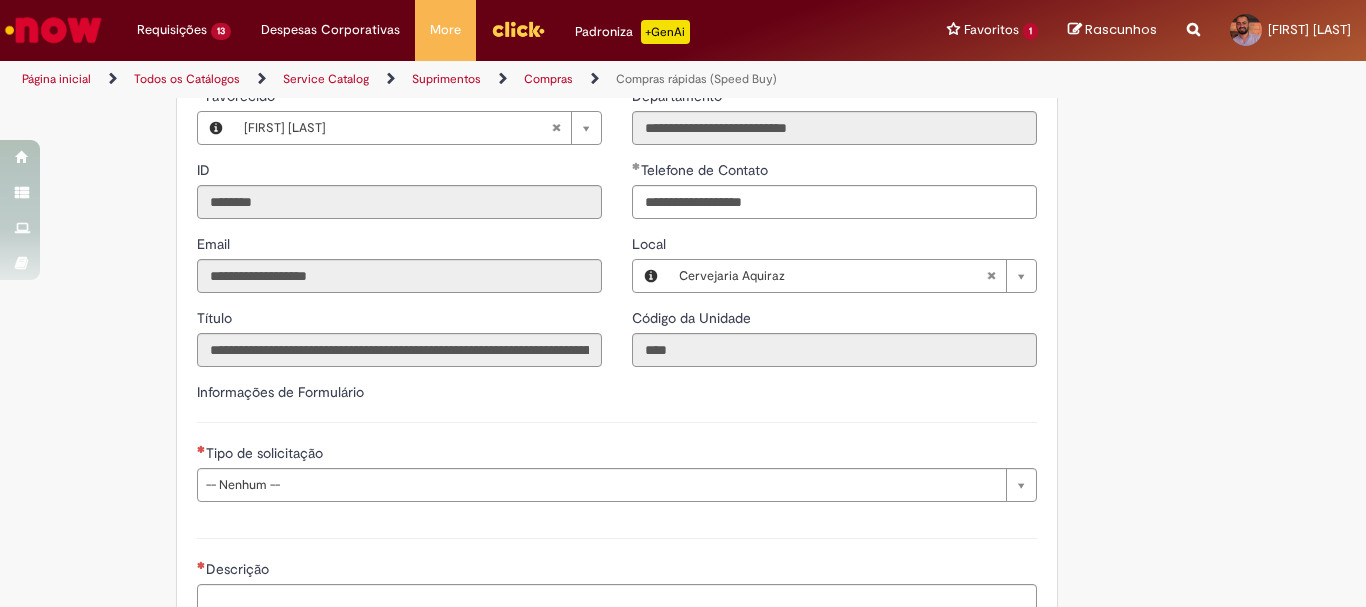 scroll, scrollTop: 2700, scrollLeft: 0, axis: vertical 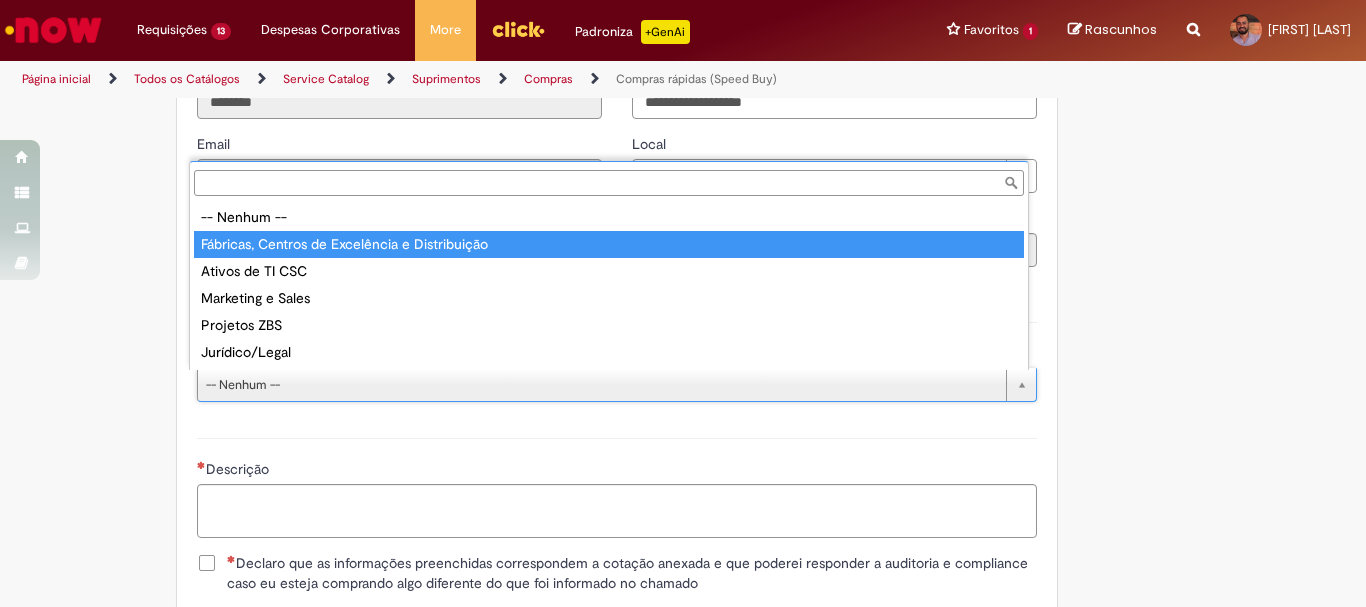 type on "**********" 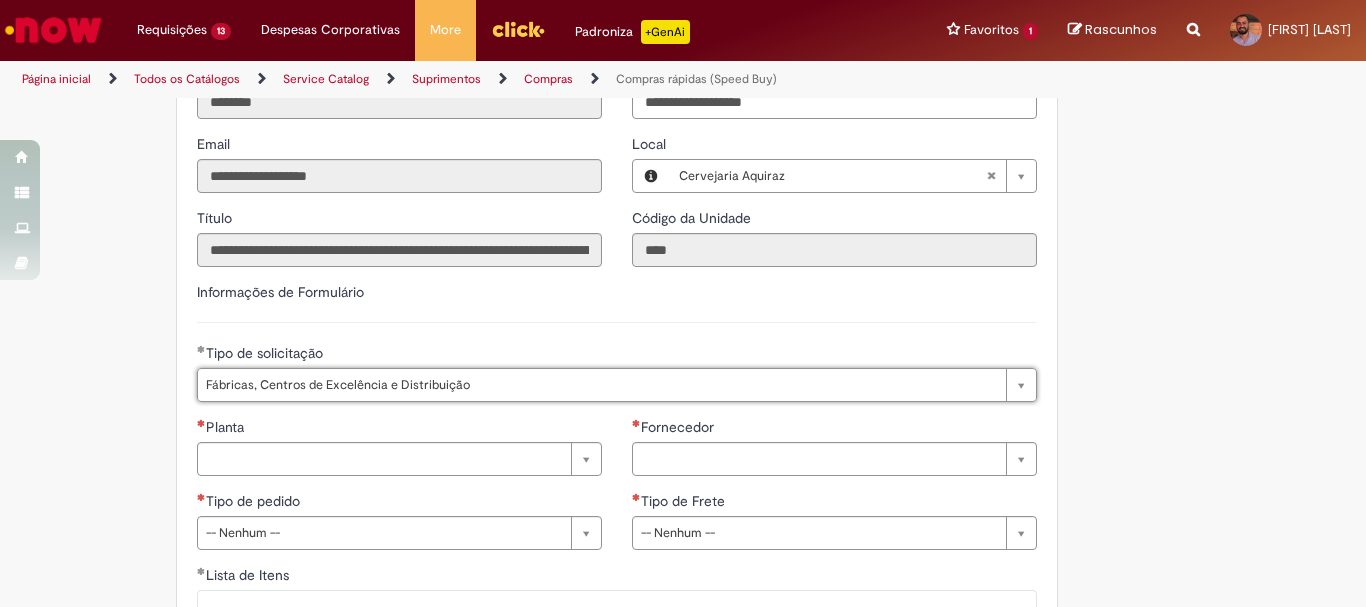 click on "Obrigatório um anexo.
Adicionar a Favoritos
Compras rápidas (Speed Buy)
Chamado destinado para a geração de pedido de compra de indiretos.
O Speed buy é a ferramenta oficial para a geração de pedidos de compra que atenda aos seguintes requisitos:
Compras de material e serviço indiretos
Compras inferiores a R$13.000 *
Compras com fornecedores nacionais
Compras de material sem contrato ativo no SAP para o centro solicitado
* Essa cota é referente ao tipo de solicitação padrão de Speed buy. Os chamados com cotas especiais podem possuir valores divergentes.
Regras de Utilização
No campo “Tipo de Solicitação” selecionar a opção correspondente a sua unidade de negócio.
Solicitação Padrão de Speed buy:
Fábricas, centros de Excelência e de Distribuição:  habilitado para todos usuários ambev
Cotas especiais de Speed buy:" at bounding box center (585, -644) 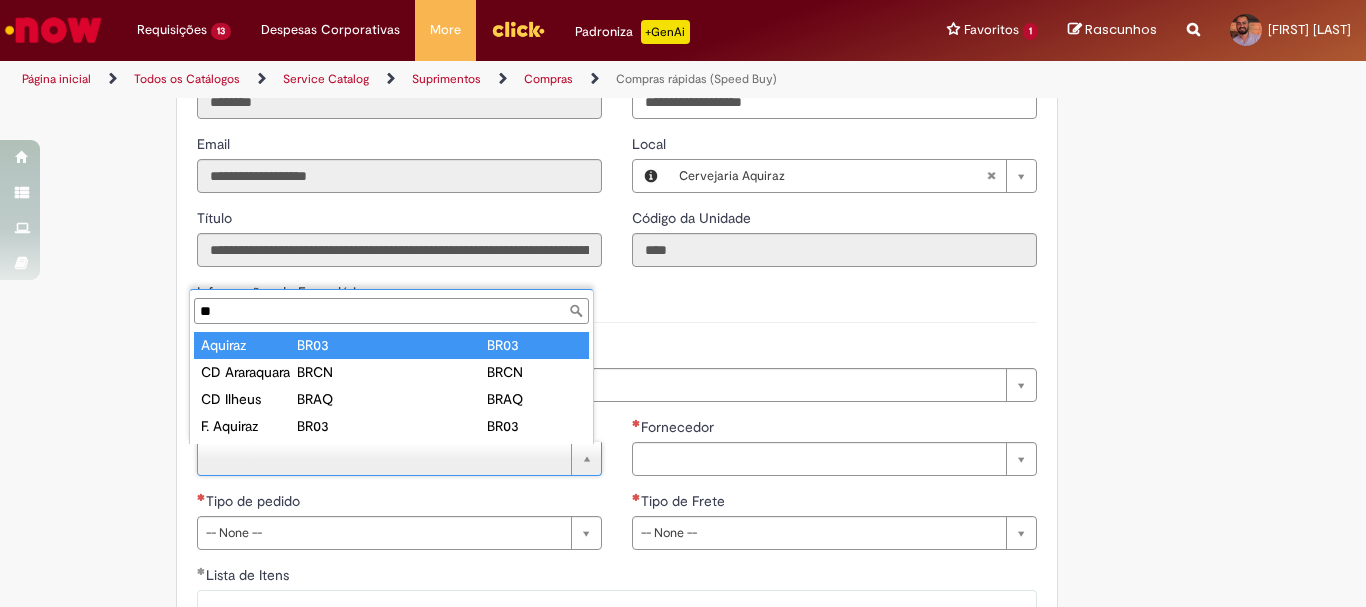 type on "**" 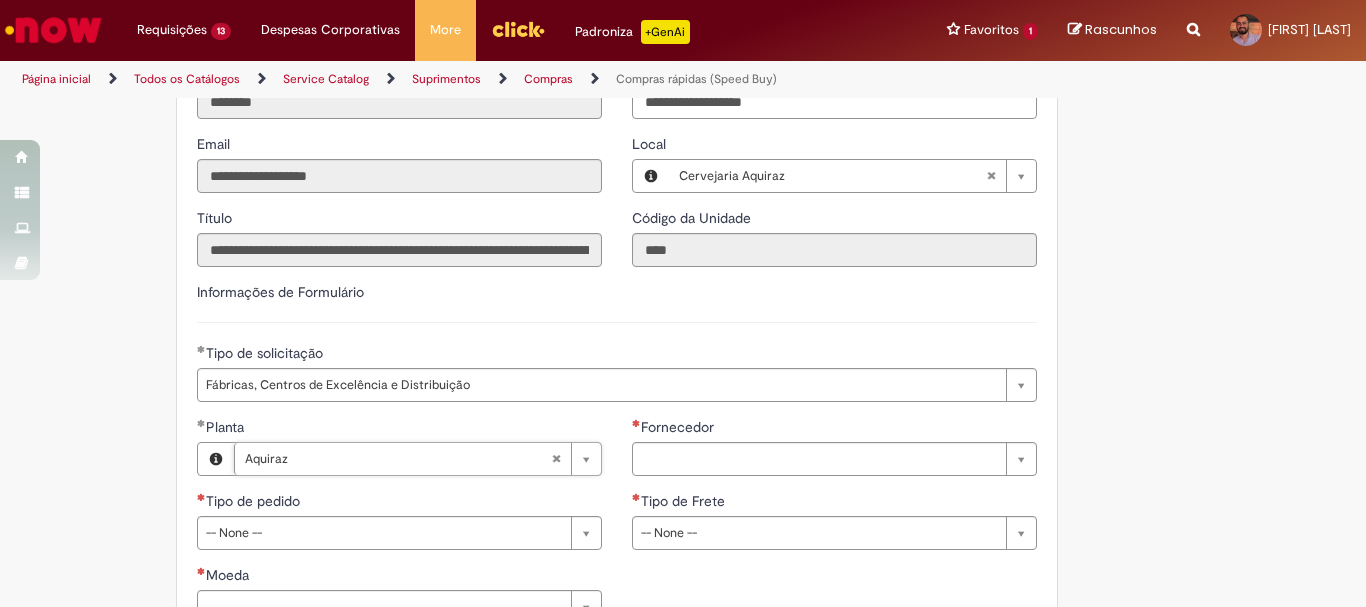 click on "Tire dúvidas com LupiAssist    +GenAI
Oi! Eu sou LupiAssist, uma Inteligência Artificial Generativa em constante aprendizado   Meu conteúdo é monitorado para trazer uma melhor experiência
Dúvidas comuns:
Só mais um instante, estou consultando nossas bases de conhecimento  e escrevendo a melhor resposta pra você!
Title
Lorem ipsum dolor sit amet    Fazer uma nova pergunta
Gerei esta resposta utilizando IA Generativa em conjunto com os nossos padrões. Em caso de divergência, os documentos oficiais prevalecerão.
Saiba mais em:
Ou ligue para:
E aí, te ajudei?
Sim, obrigado!" at bounding box center (683, -607) 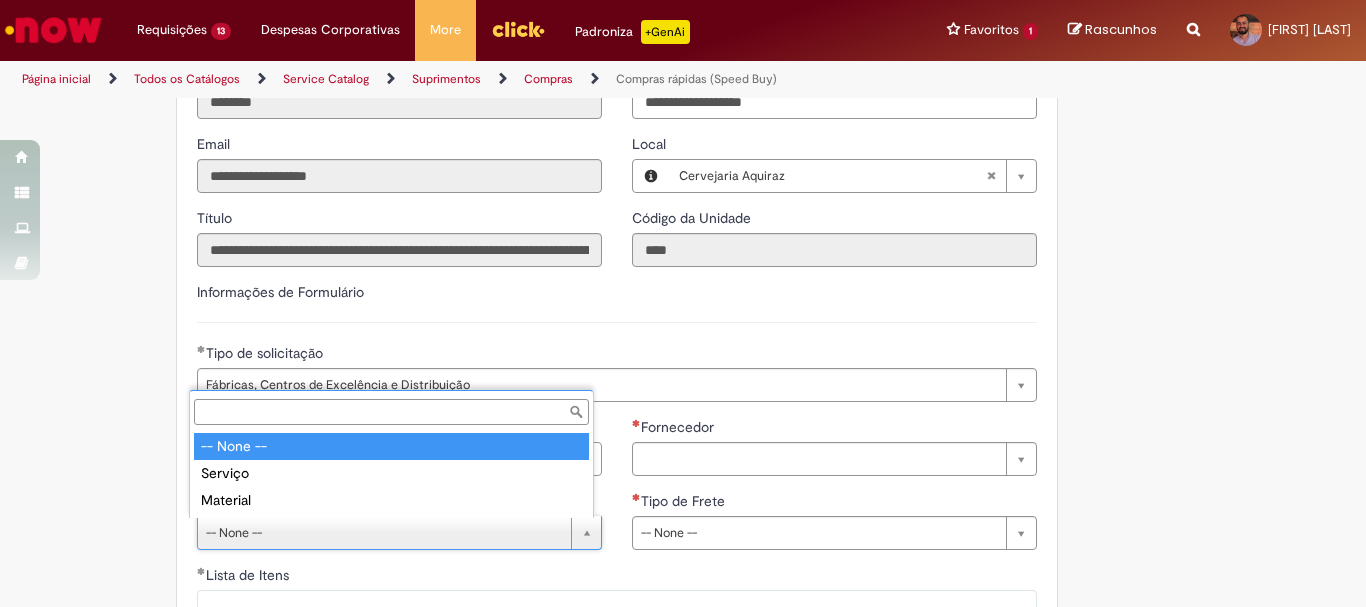 drag, startPoint x: 246, startPoint y: 528, endPoint x: 286, endPoint y: 532, distance: 40.1995 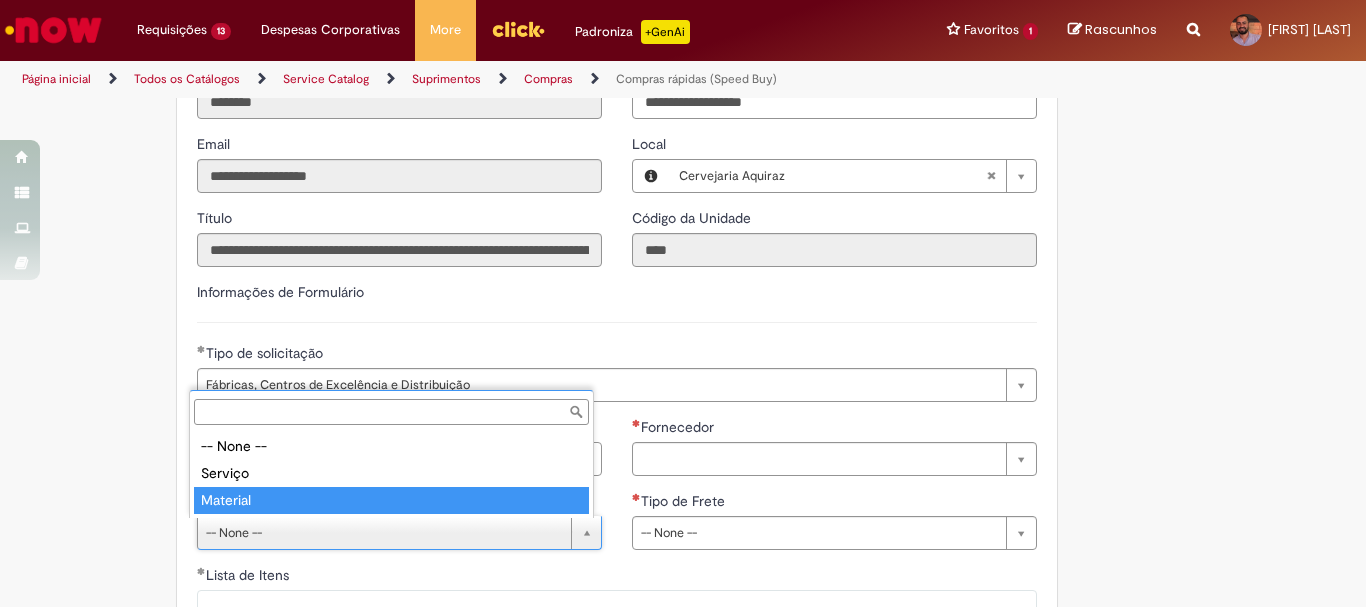 type on "********" 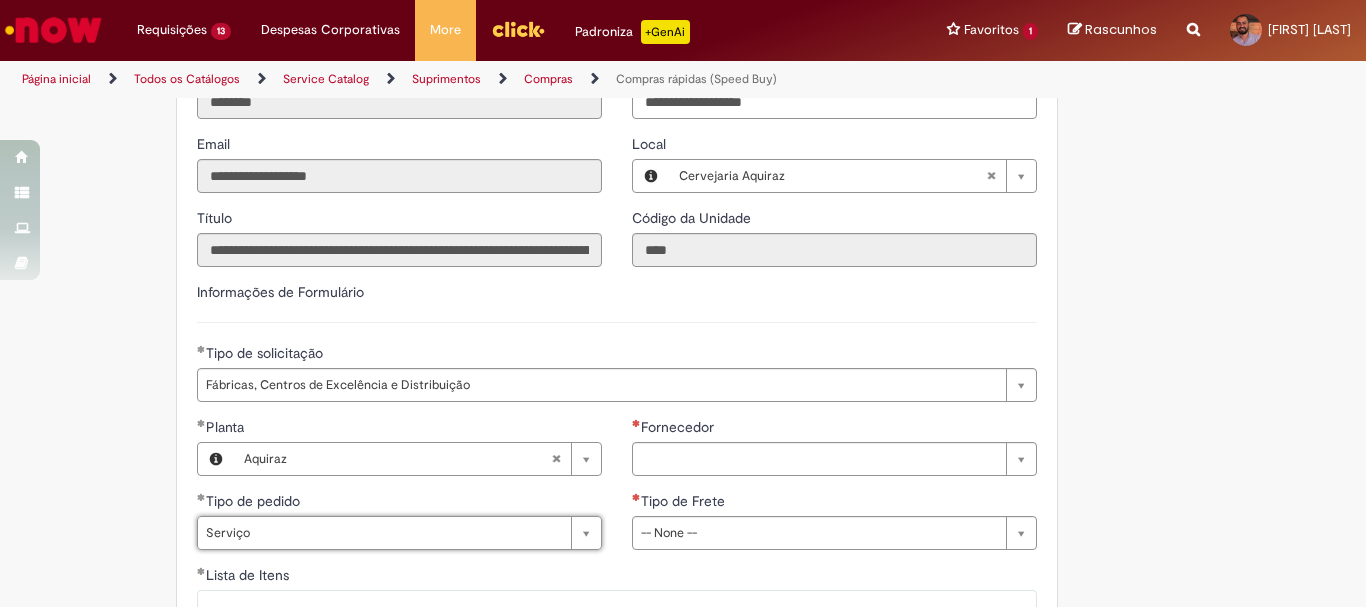 type on "*******" 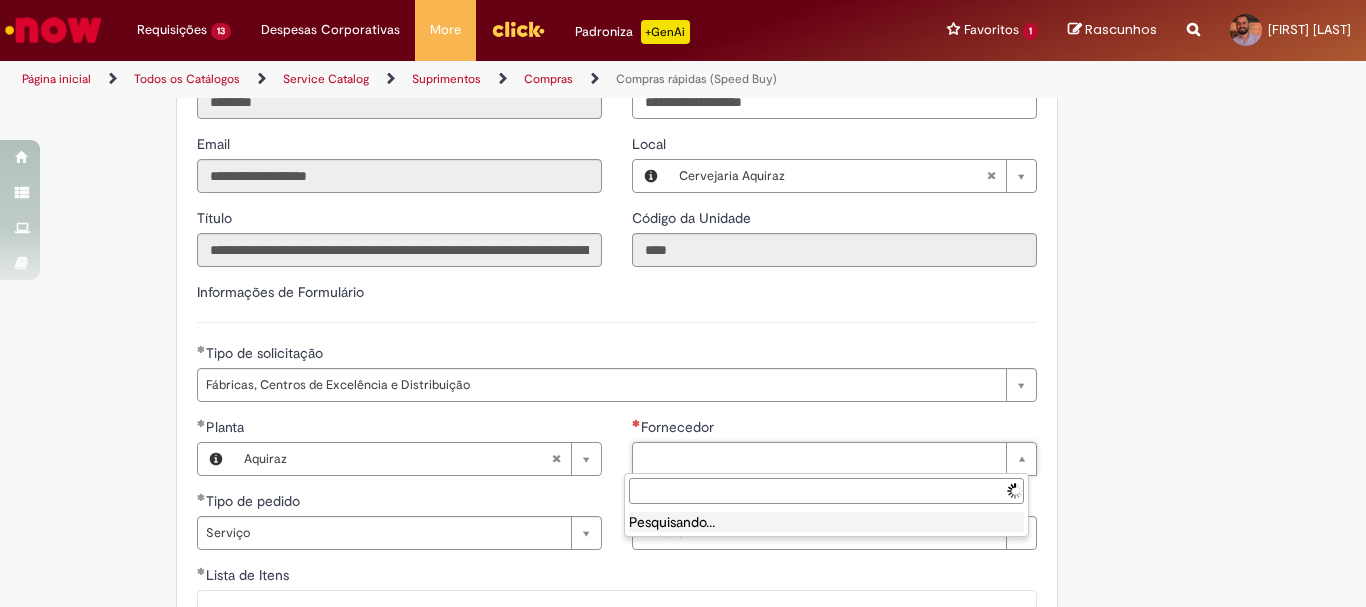 type on "******" 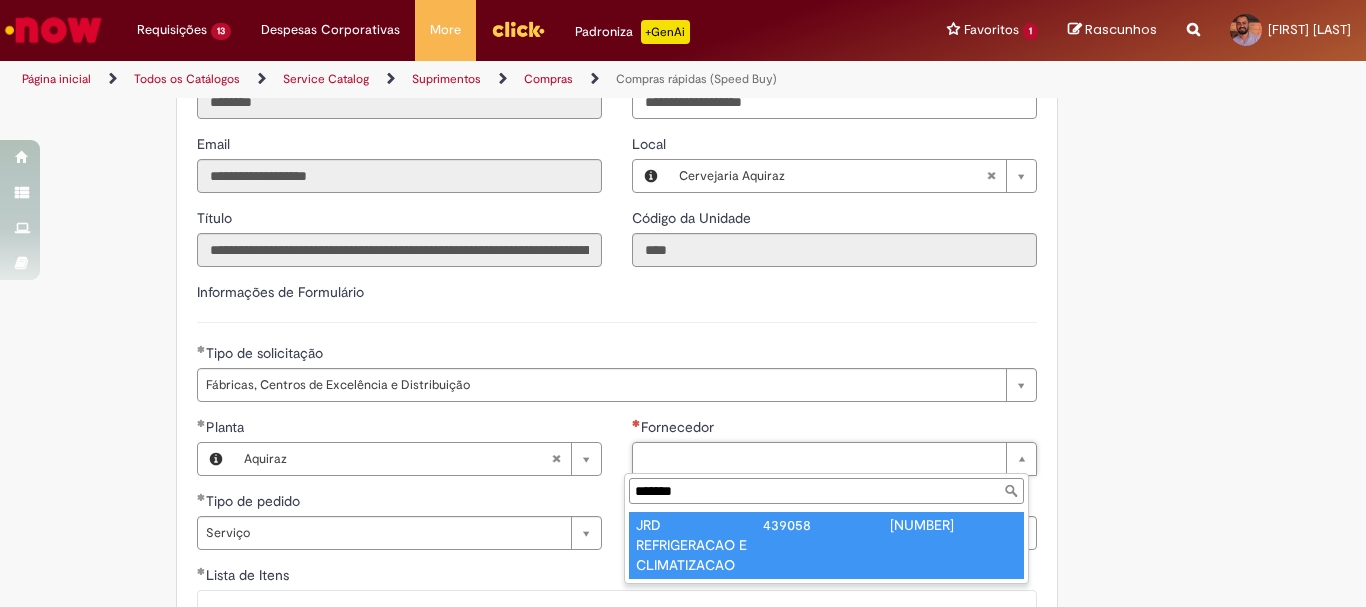 type on "**********" 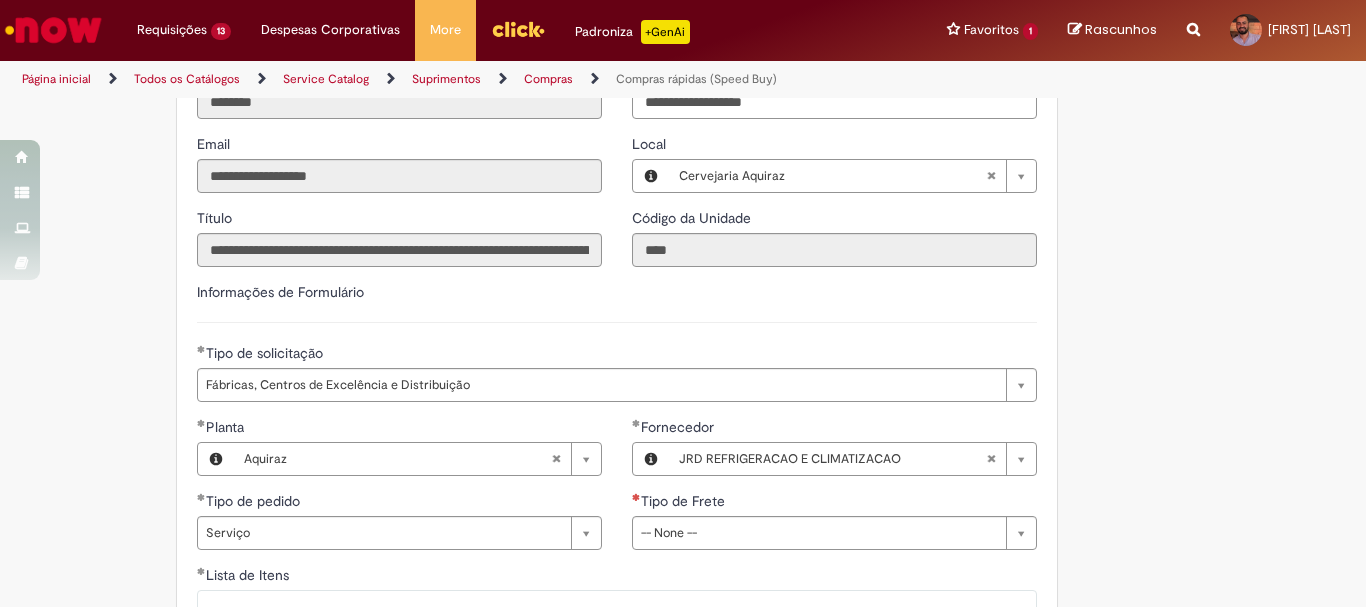 click on "Obrigatório um anexo.
Adicionar a Favoritos
Compras rápidas (Speed Buy)
Chamado destinado para a geração de pedido de compra de indiretos.
O Speed buy é a ferramenta oficial para a geração de pedidos de compra que atenda aos seguintes requisitos:
Compras de material e serviço indiretos
Compras inferiores a R$13.000 *
Compras com fornecedores nacionais
Compras de material sem contrato ativo no SAP para o centro solicitado
* Essa cota é referente ao tipo de solicitação padrão de Speed buy. Os chamados com cotas especiais podem possuir valores divergentes.
Regras de Utilização
No campo “Tipo de Solicitação” selecionar a opção correspondente a sua unidade de negócio.
Solicitação Padrão de Speed buy:
Fábricas, centros de Excelência e de Distribuição:  habilitado para todos usuários ambev
Ativos   de TI:" at bounding box center [683, -644] 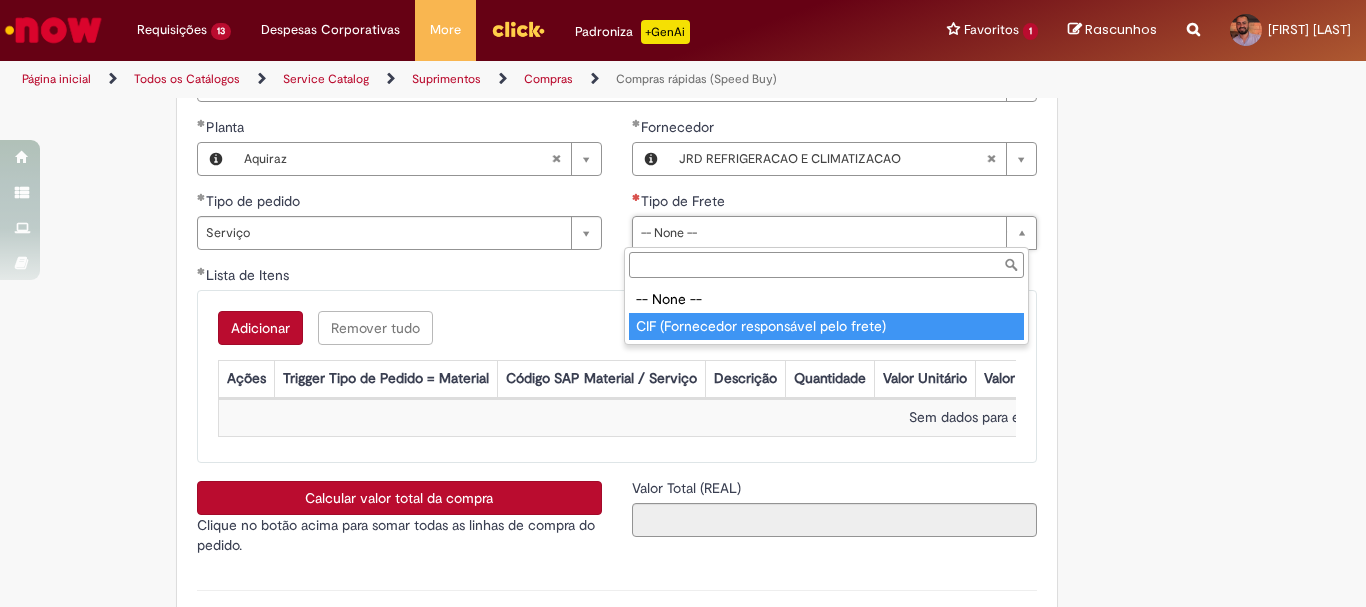 type on "**********" 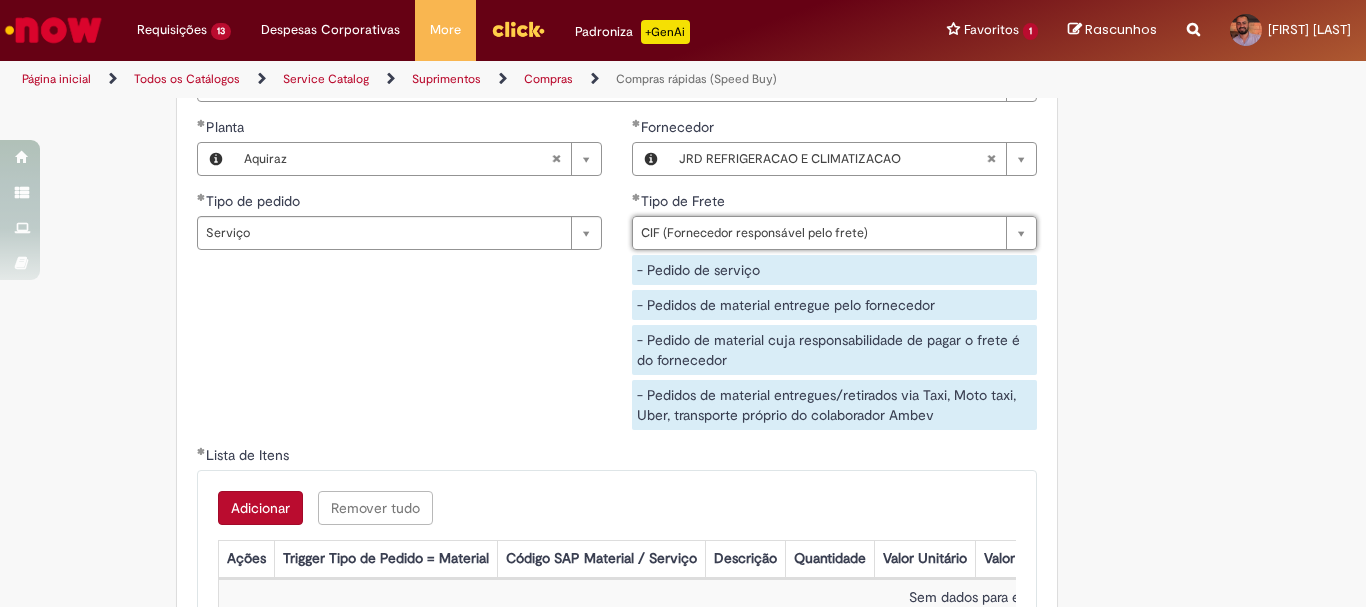 click on "Obrigatório um anexo.
Adicionar a Favoritos
Compras rápidas (Speed Buy)
Chamado destinado para a geração de pedido de compra de indiretos.
O Speed buy é a ferramenta oficial para a geração de pedidos de compra que atenda aos seguintes requisitos:
Compras de material e serviço indiretos
Compras inferiores a R$13.000 *
Compras com fornecedores nacionais
Compras de material sem contrato ativo no SAP para o centro solicitado
* Essa cota é referente ao tipo de solicitação padrão de Speed buy. Os chamados com cotas especiais podem possuir valores divergentes.
Regras de Utilização
No campo “Tipo de Solicitação” selecionar a opção correspondente a sua unidade de negócio.
Solicitação Padrão de Speed buy:
Fábricas, centros de Excelência e de Distribuição:  habilitado para todos usuários ambev
Ativos   de TI:" at bounding box center [683, -854] 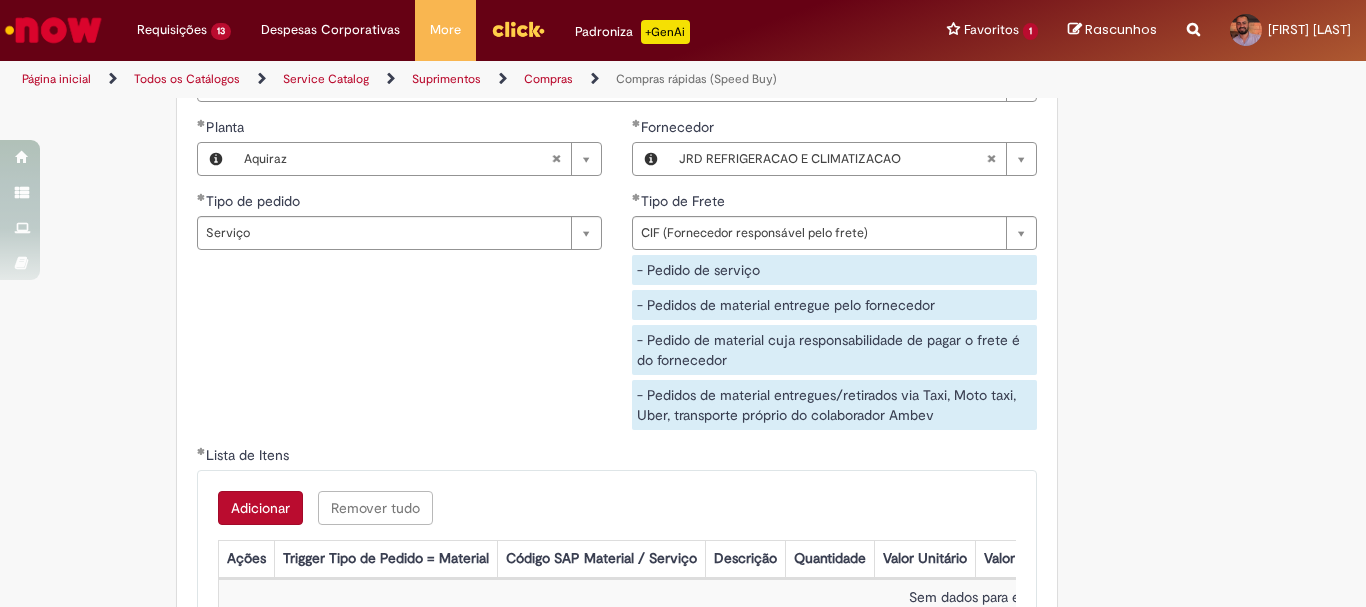 click on "Adicionar" at bounding box center [260, 508] 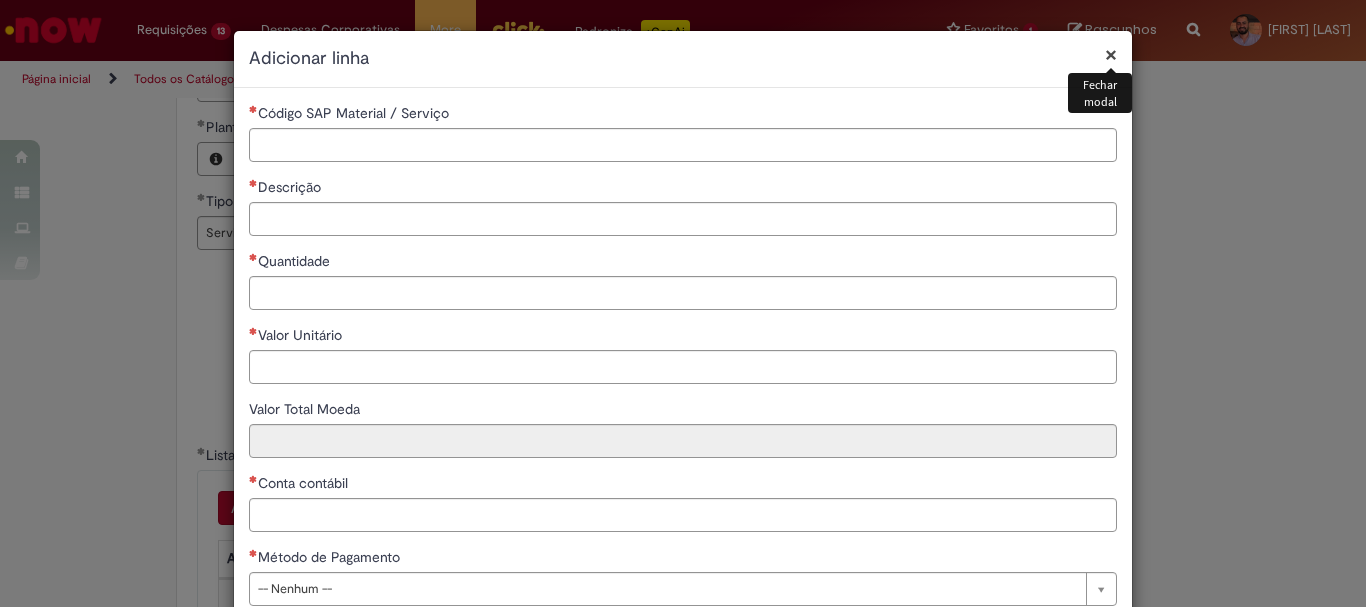 click on "Código SAP Material / Serviço" at bounding box center (683, 115) 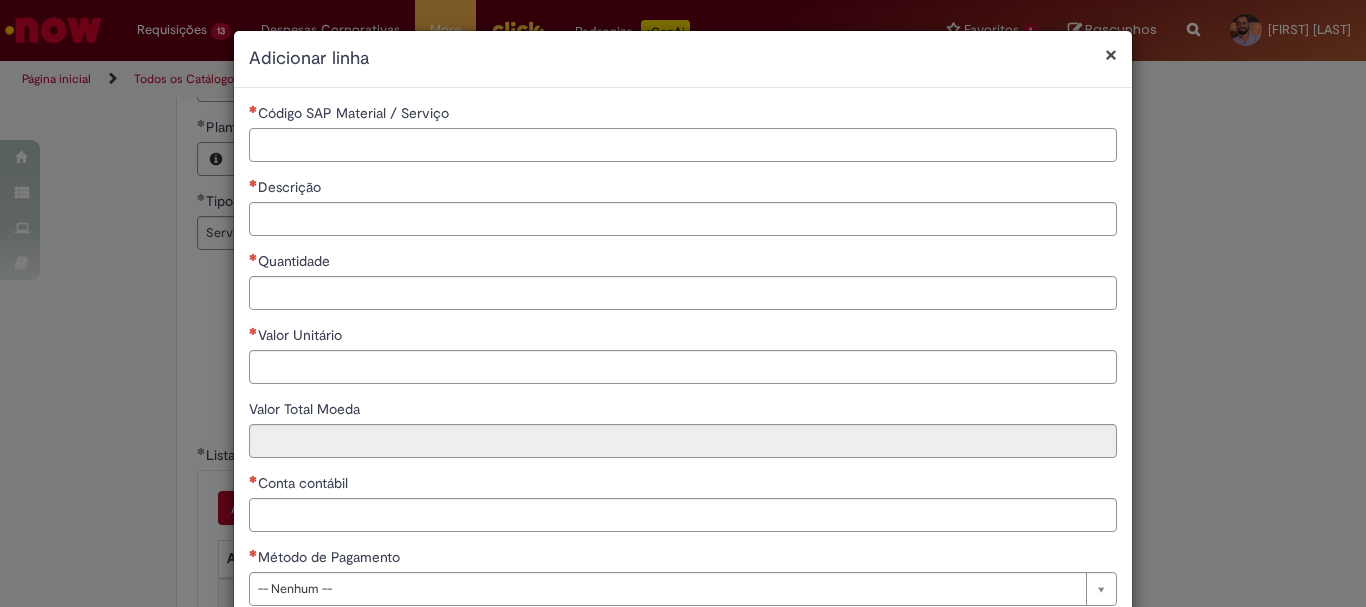 click on "Código SAP Material / Serviço" at bounding box center (683, 145) 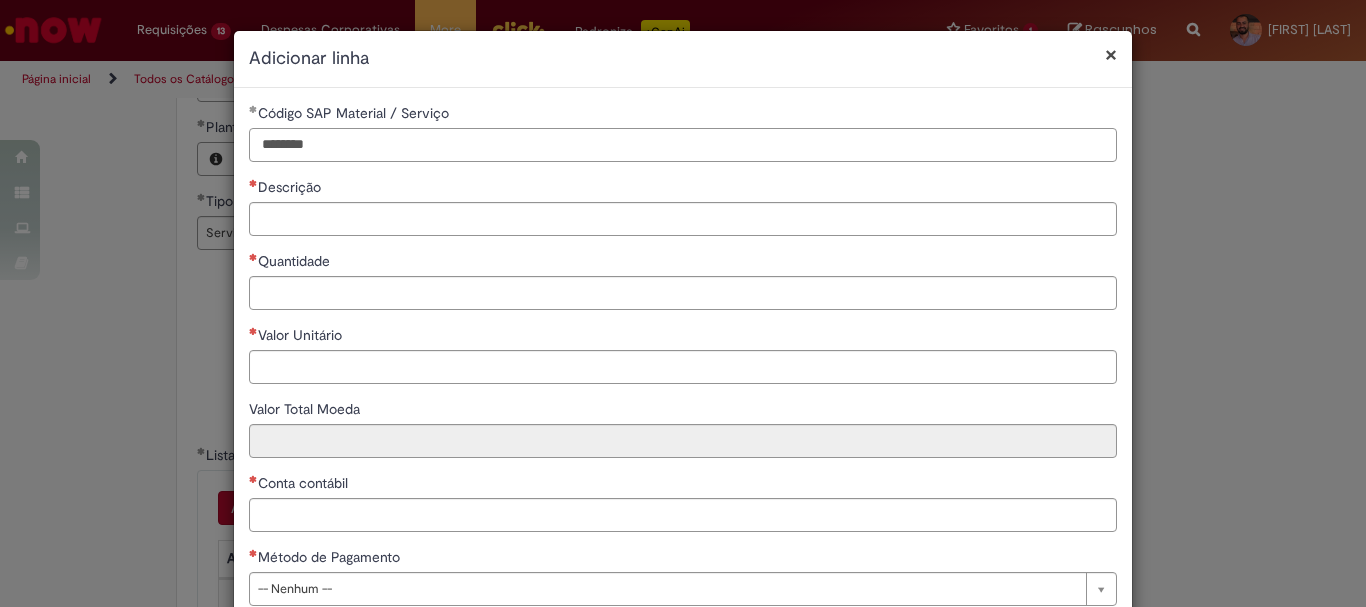 type on "********" 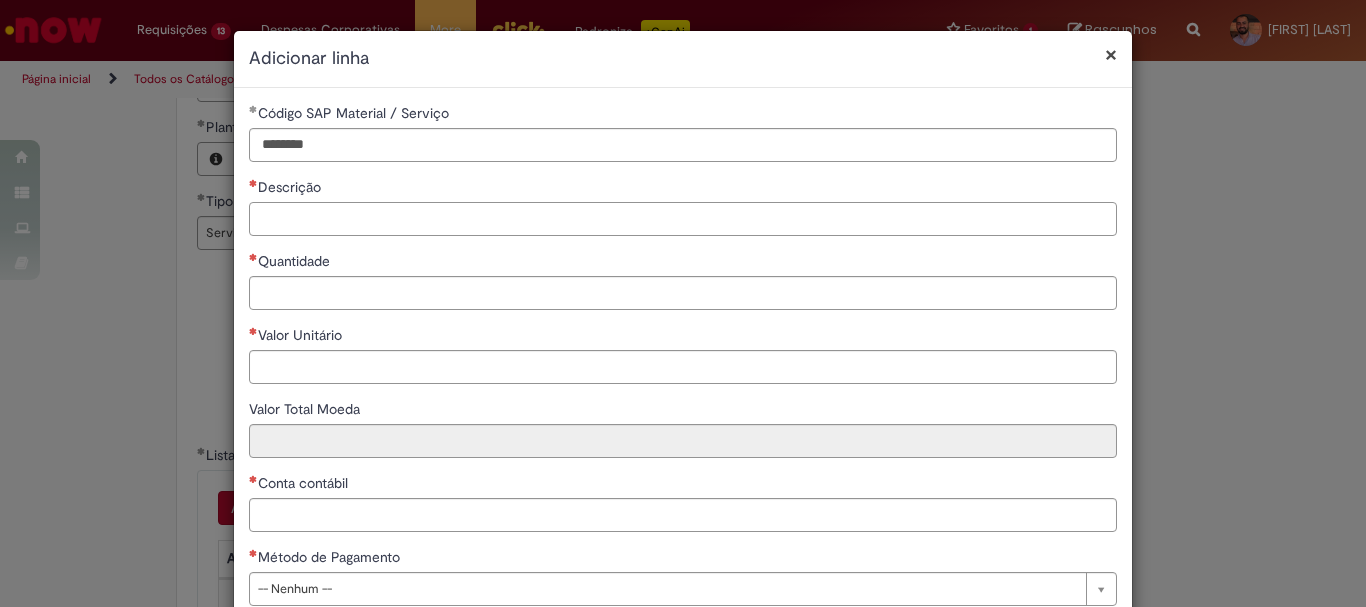 click on "Descrição" at bounding box center (683, 219) 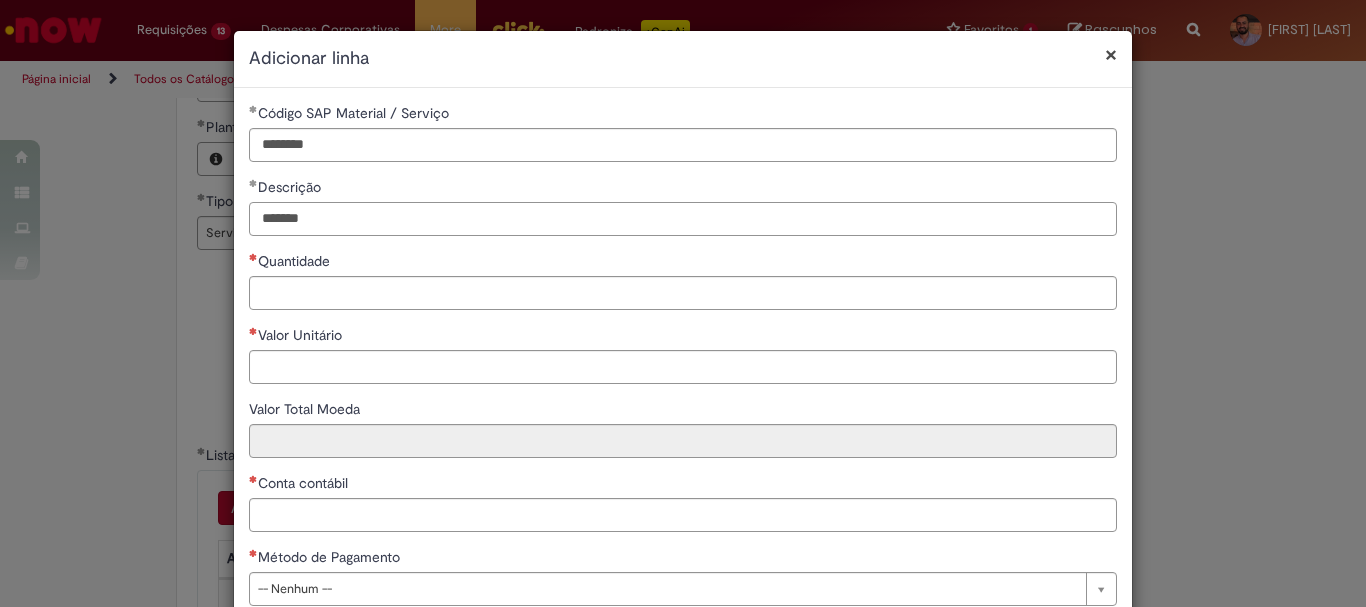 type on "*******" 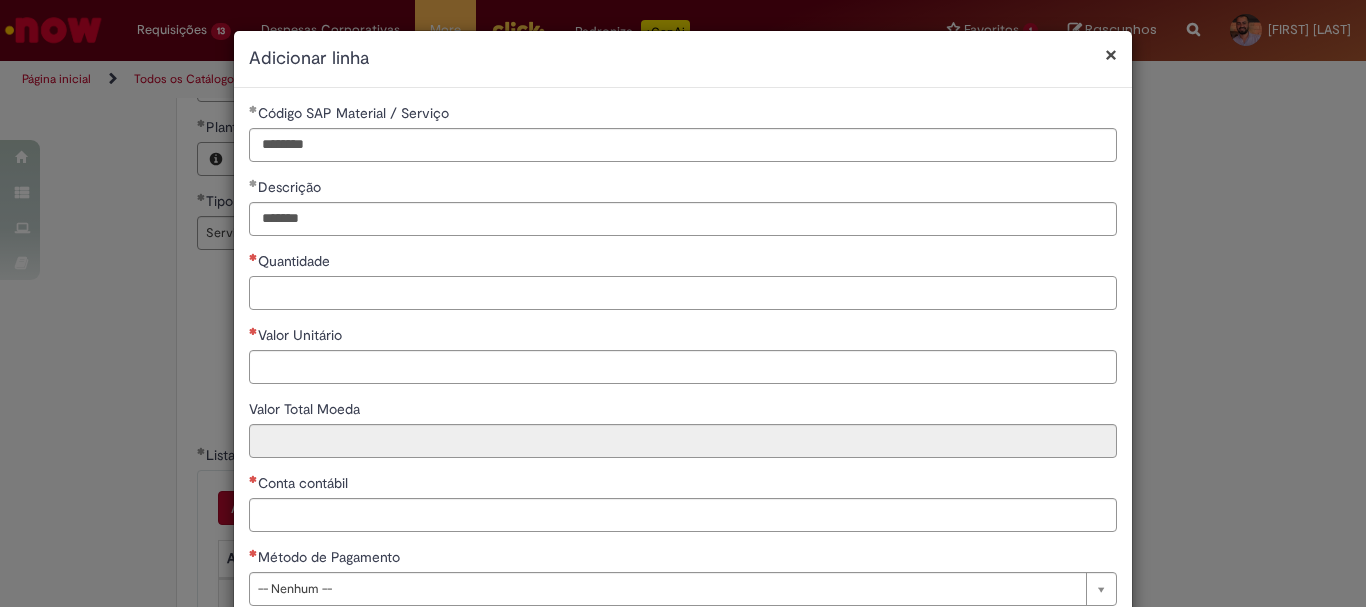drag, startPoint x: 398, startPoint y: 287, endPoint x: 401, endPoint y: 272, distance: 15.297058 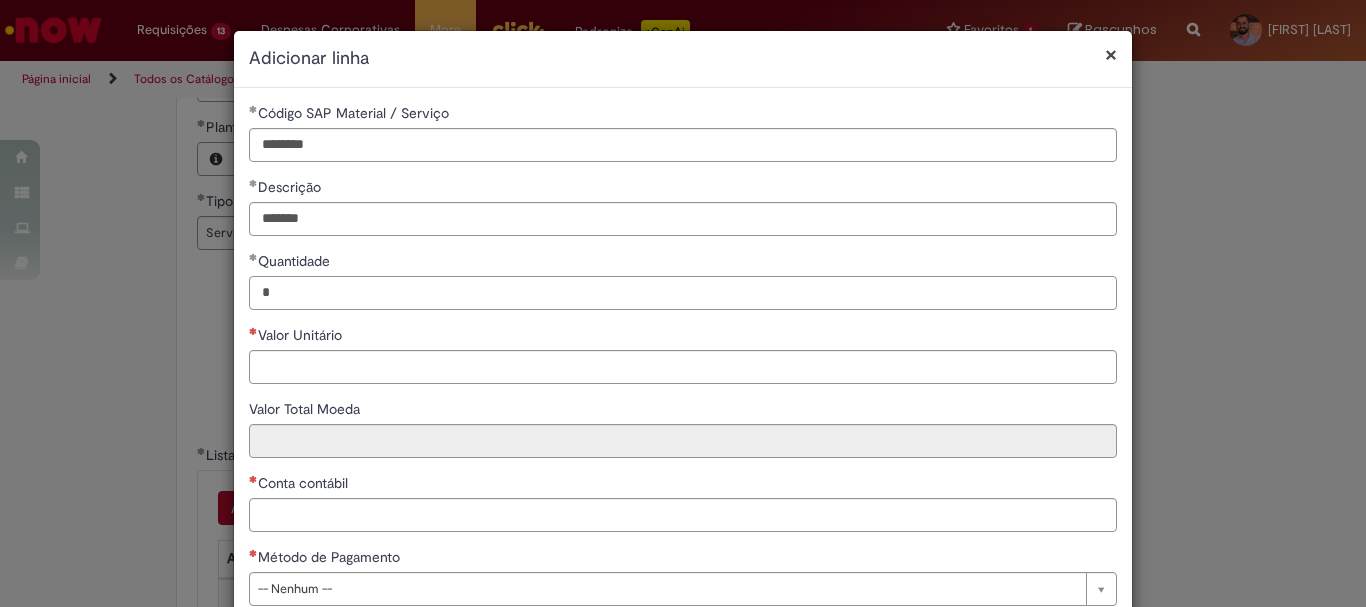 type on "*" 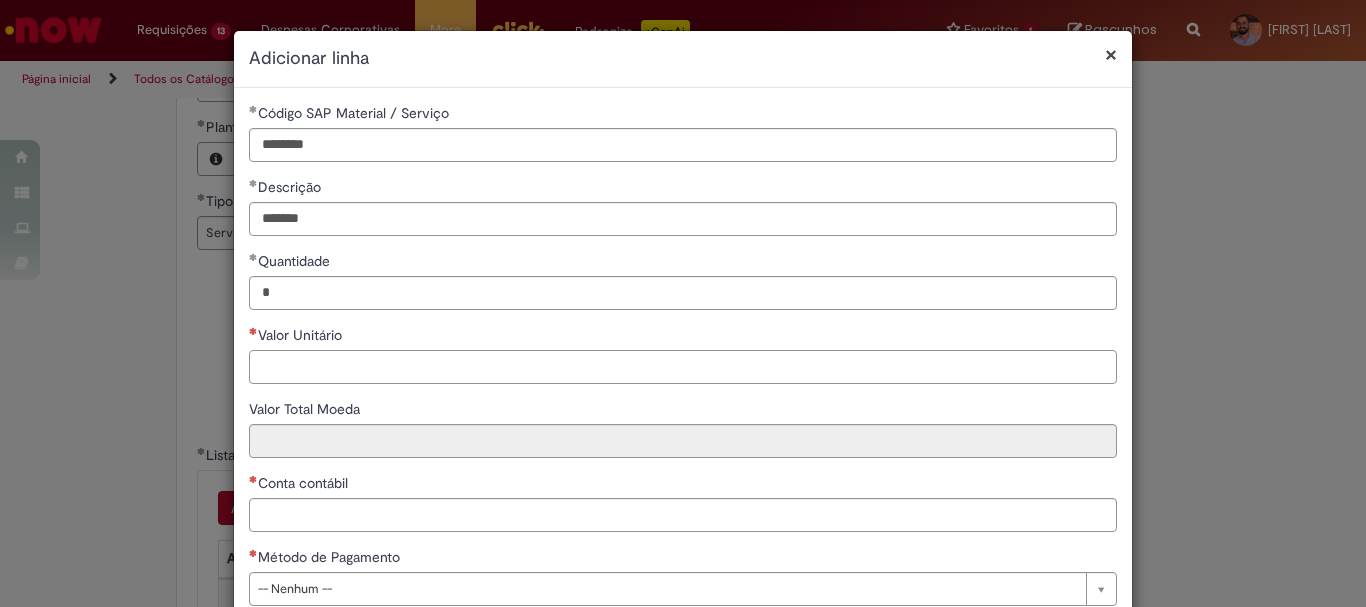 paste on "********" 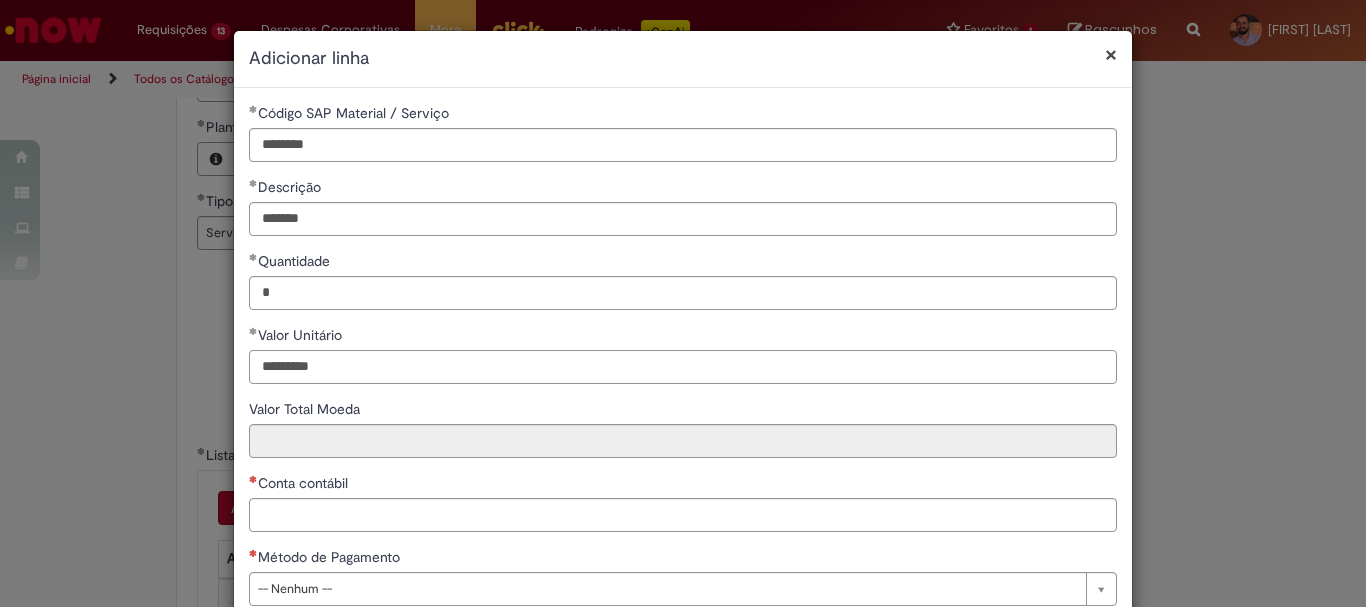 type on "********" 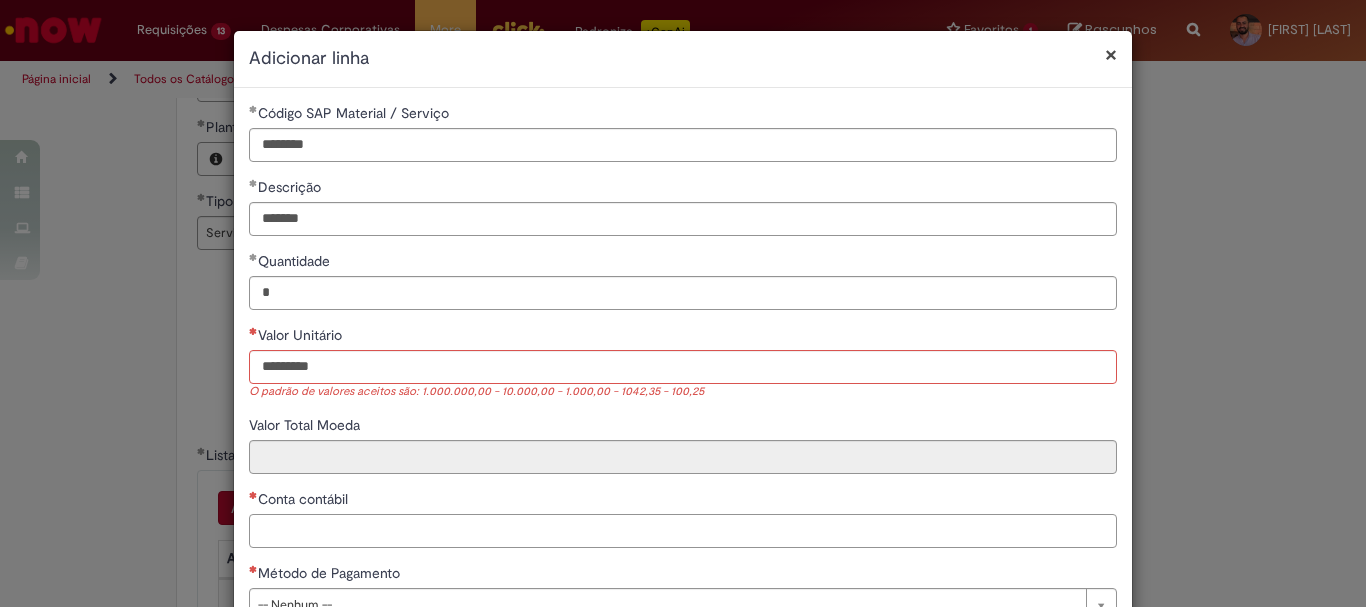type 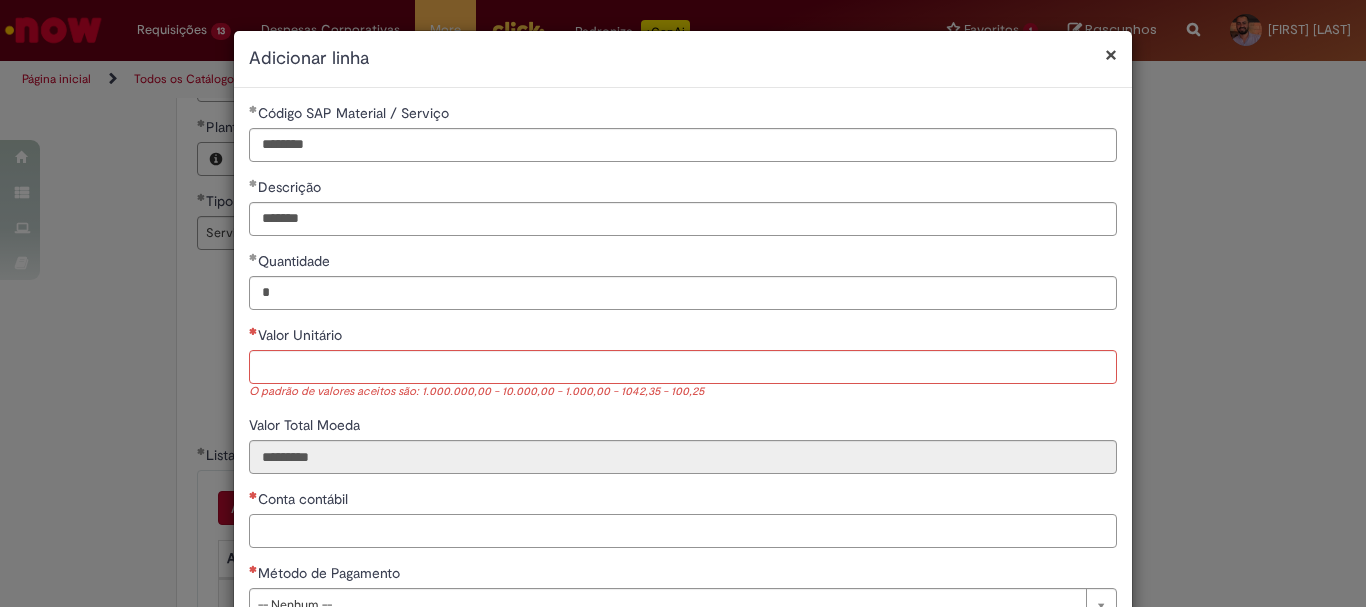 click on "Conta contábil" at bounding box center [683, 531] 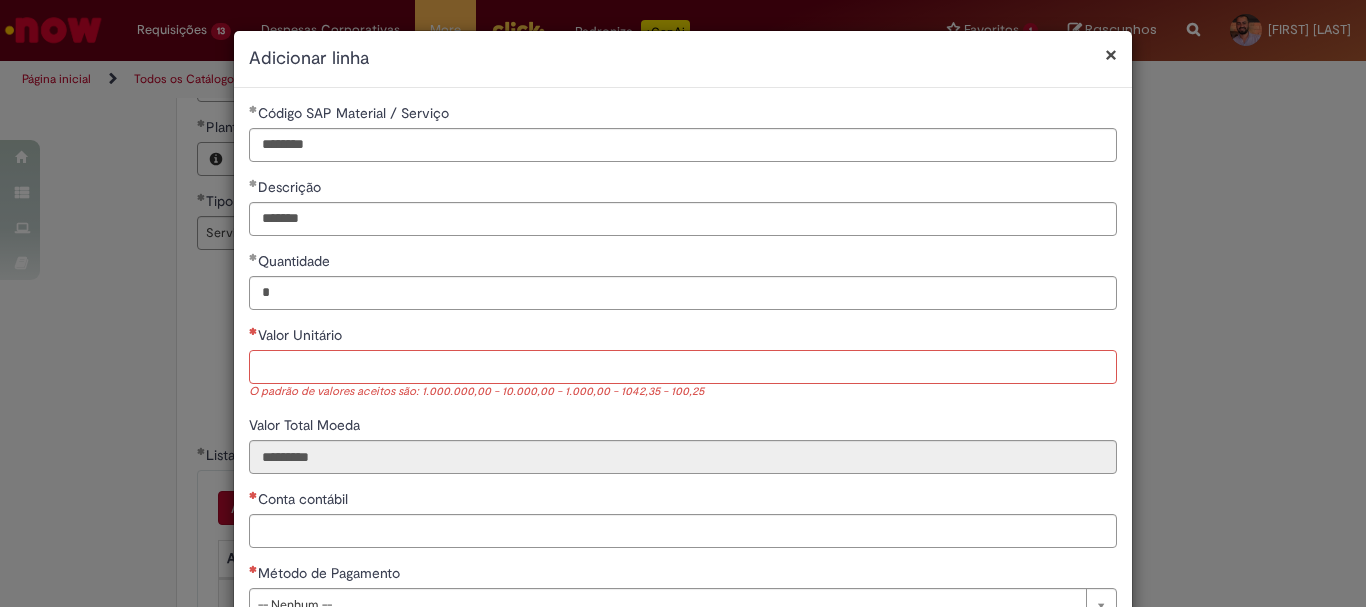 click on "Valor Unitário" at bounding box center [683, 367] 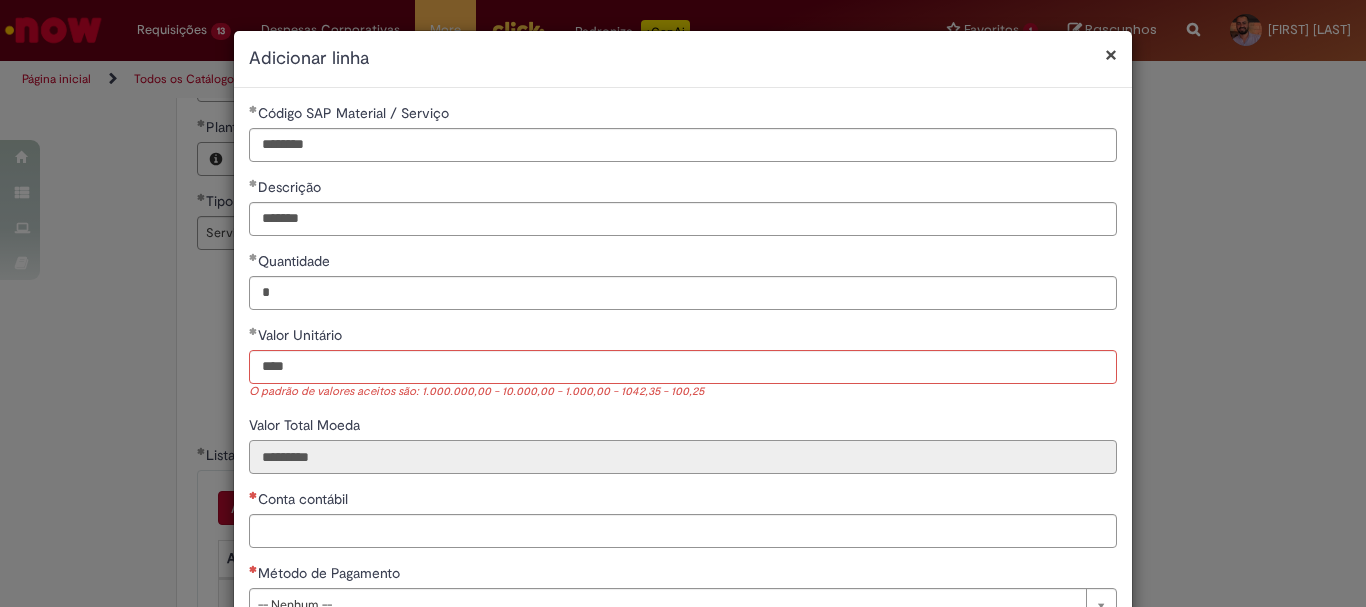type on "********" 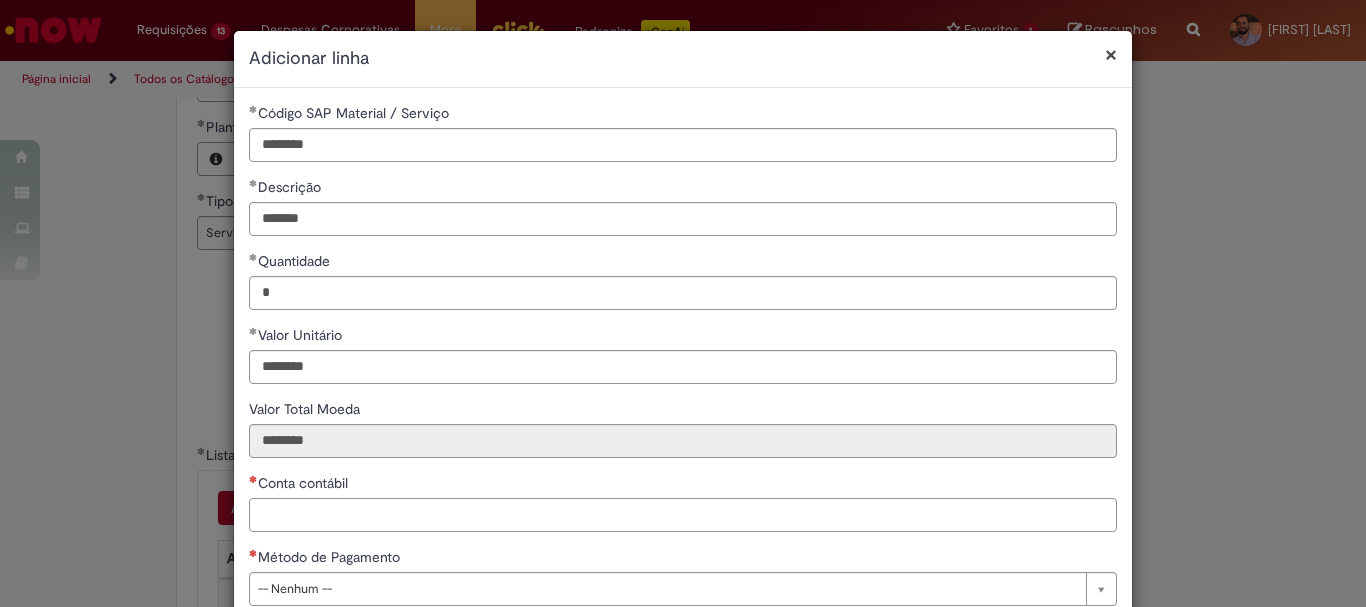 click on "Conta contábil" at bounding box center (683, 515) 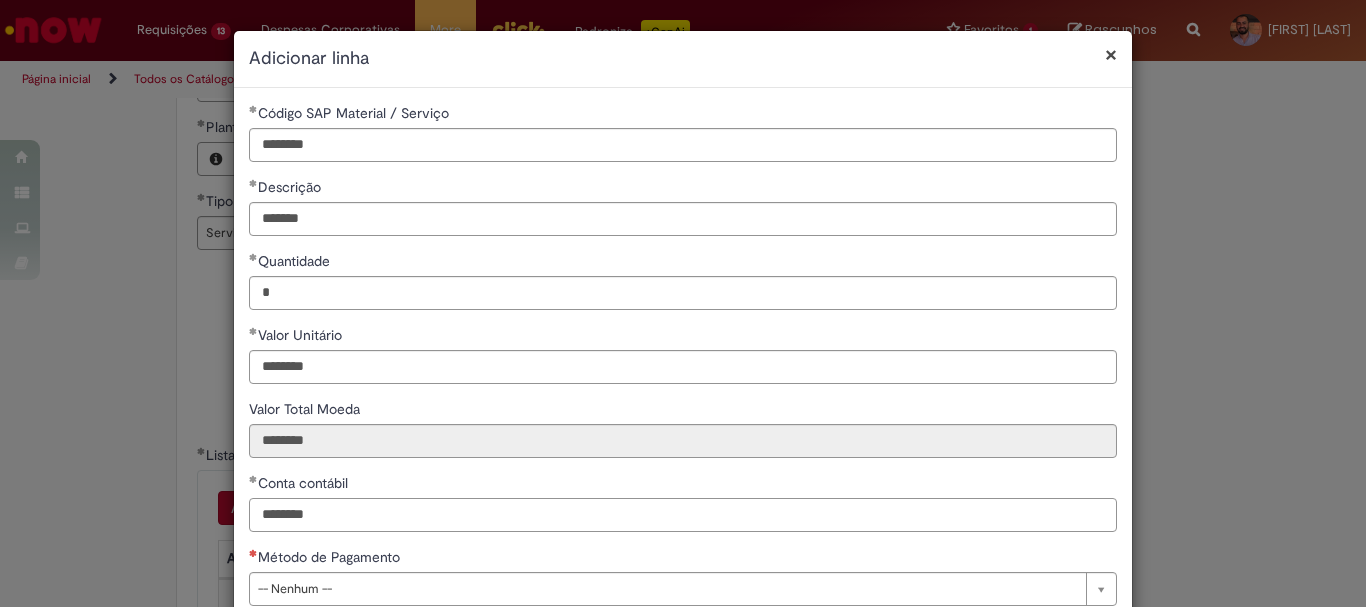 scroll, scrollTop: 125, scrollLeft: 0, axis: vertical 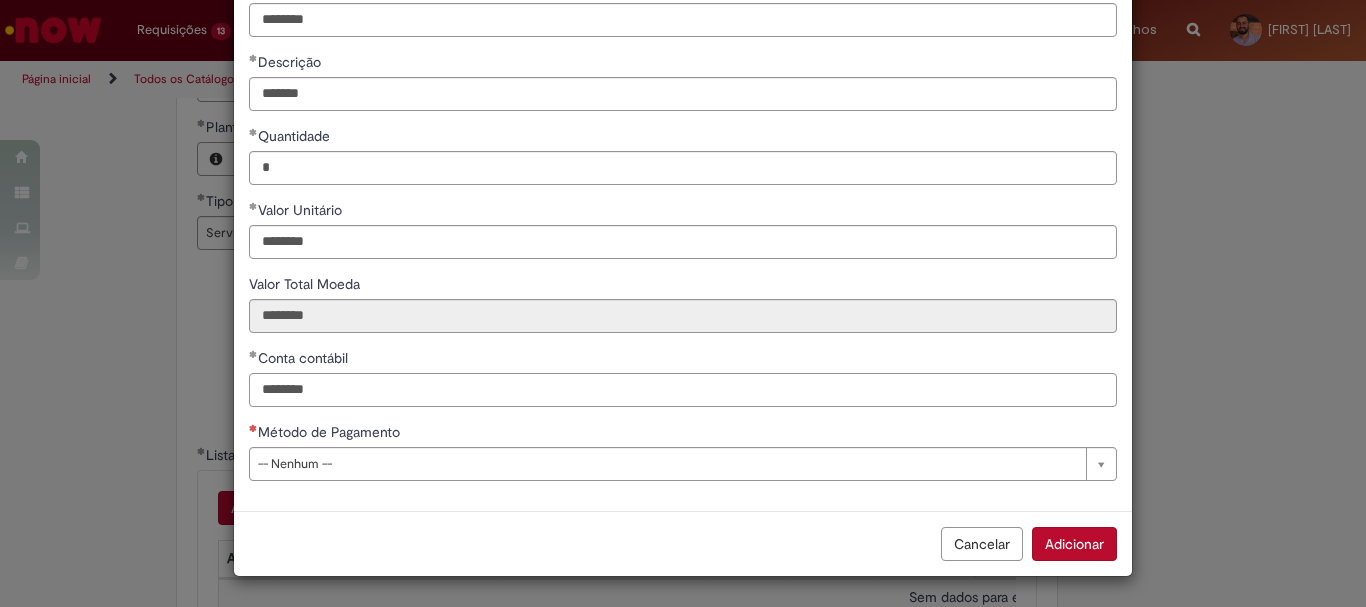type on "********" 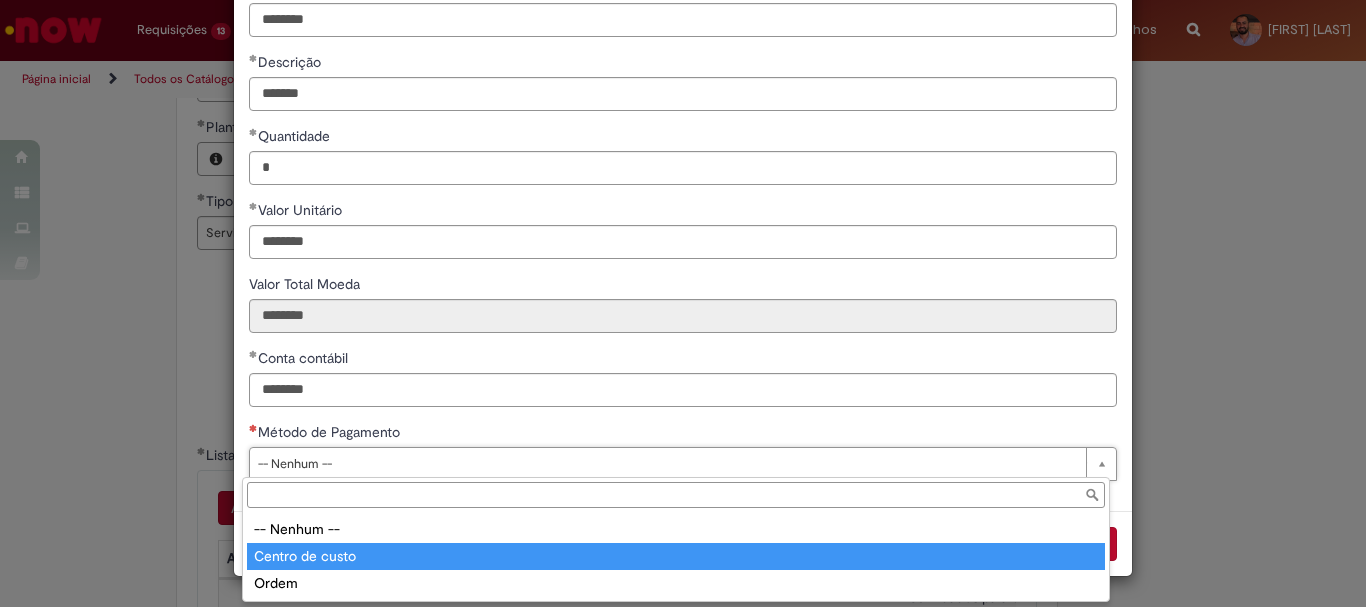 type on "**********" 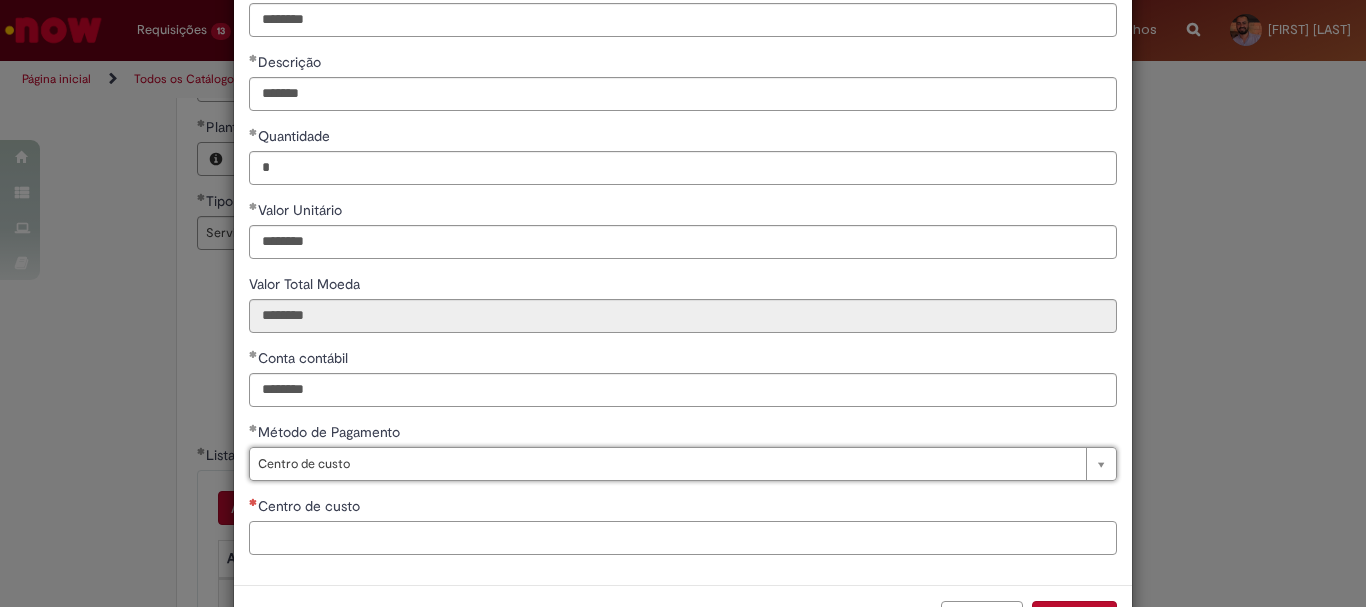 click on "Centro de custo" at bounding box center (683, 538) 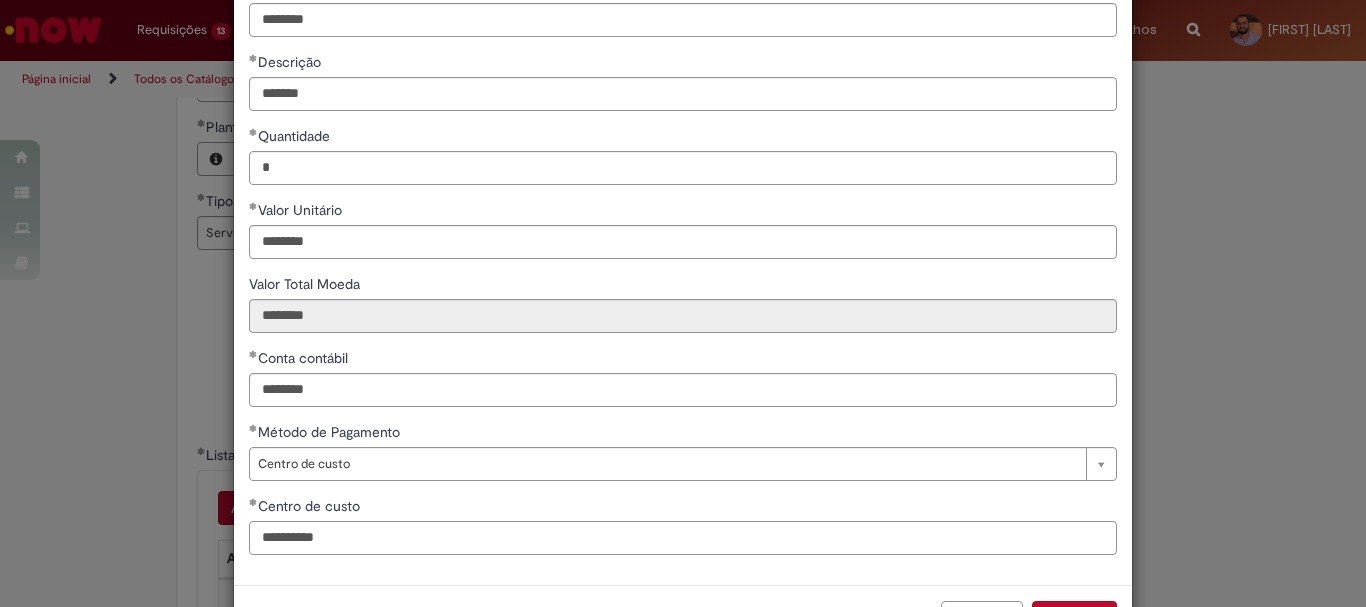 scroll, scrollTop: 199, scrollLeft: 0, axis: vertical 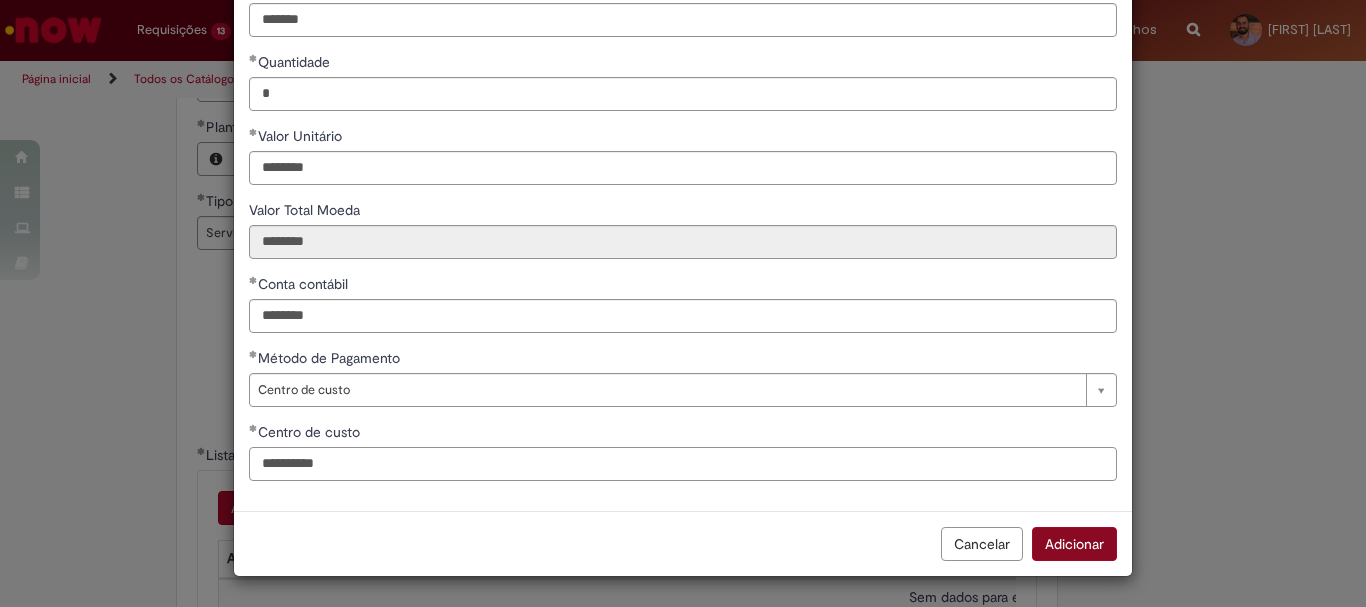 type on "**********" 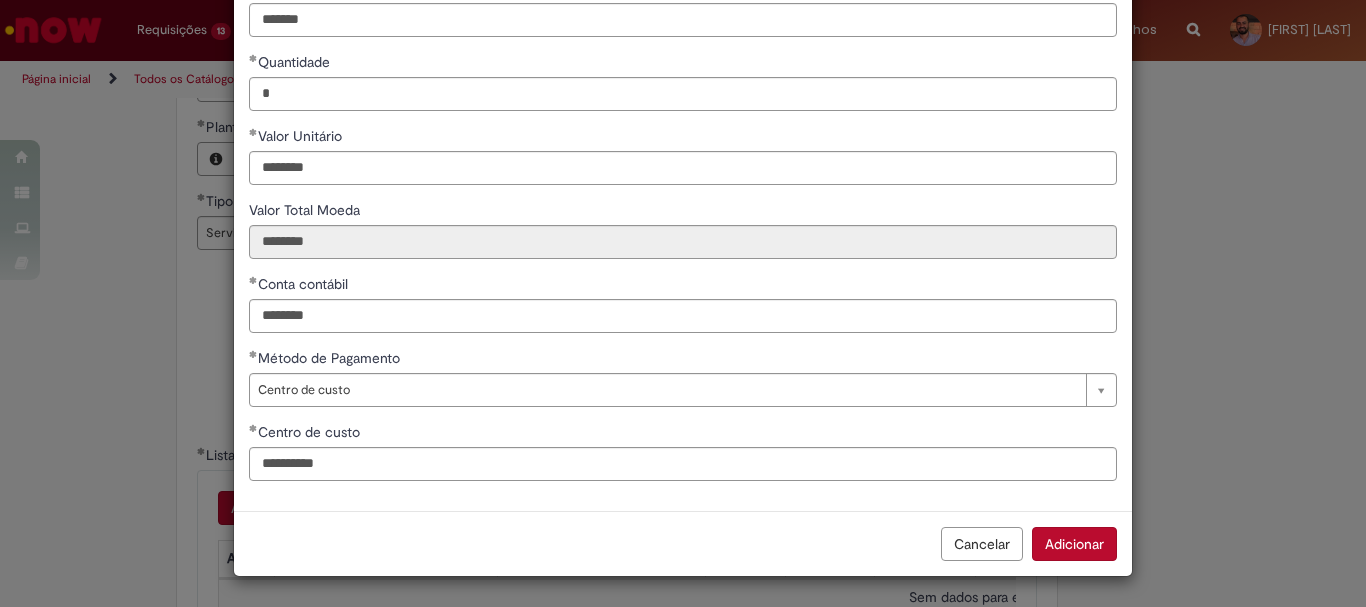 click on "Adicionar" at bounding box center (1074, 544) 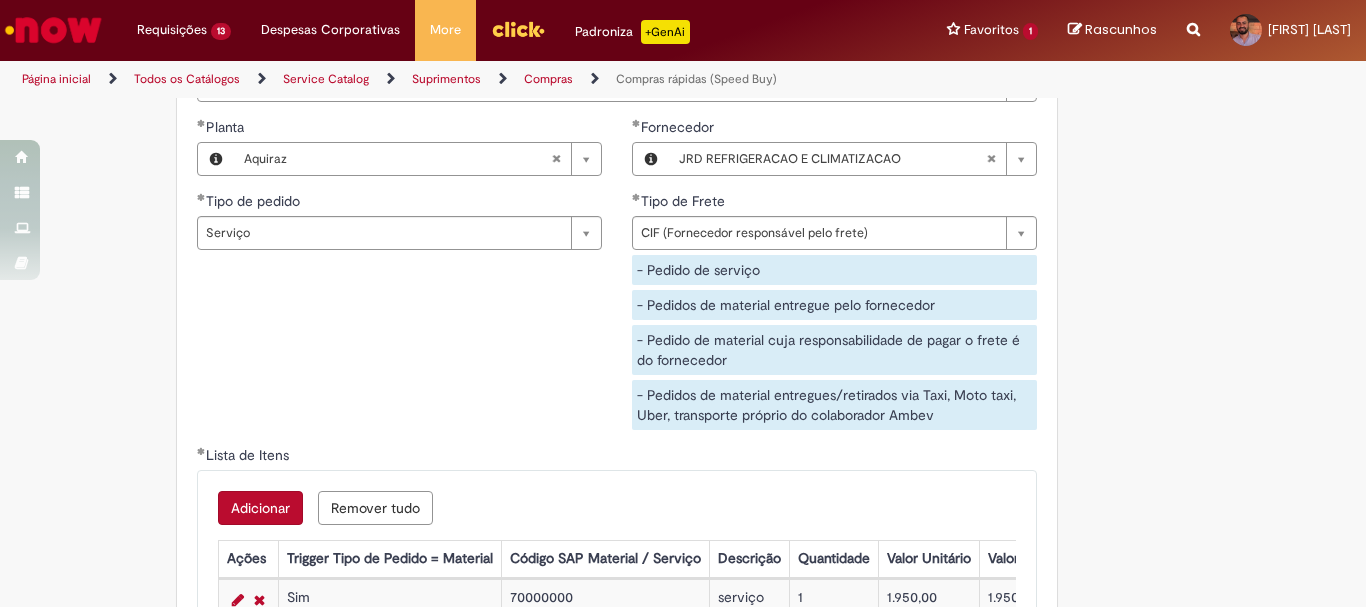 scroll, scrollTop: 3300, scrollLeft: 0, axis: vertical 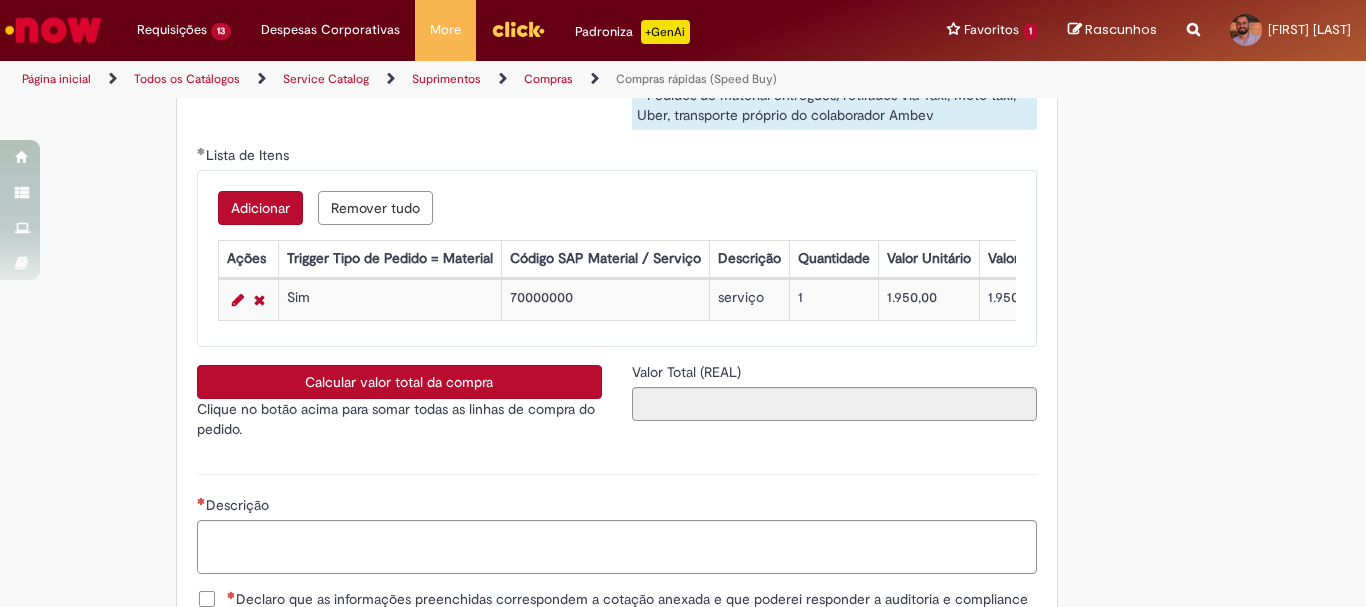 click on "Calcular valor total da compra" at bounding box center (399, 382) 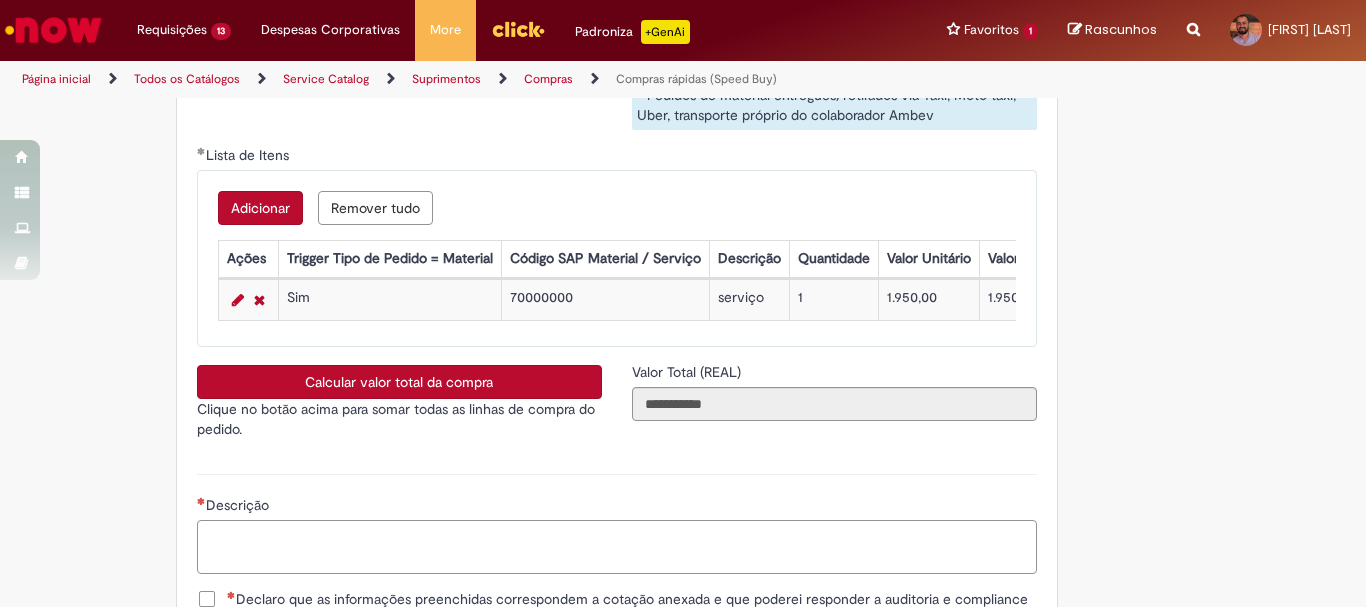 click on "Descrição" at bounding box center (617, 547) 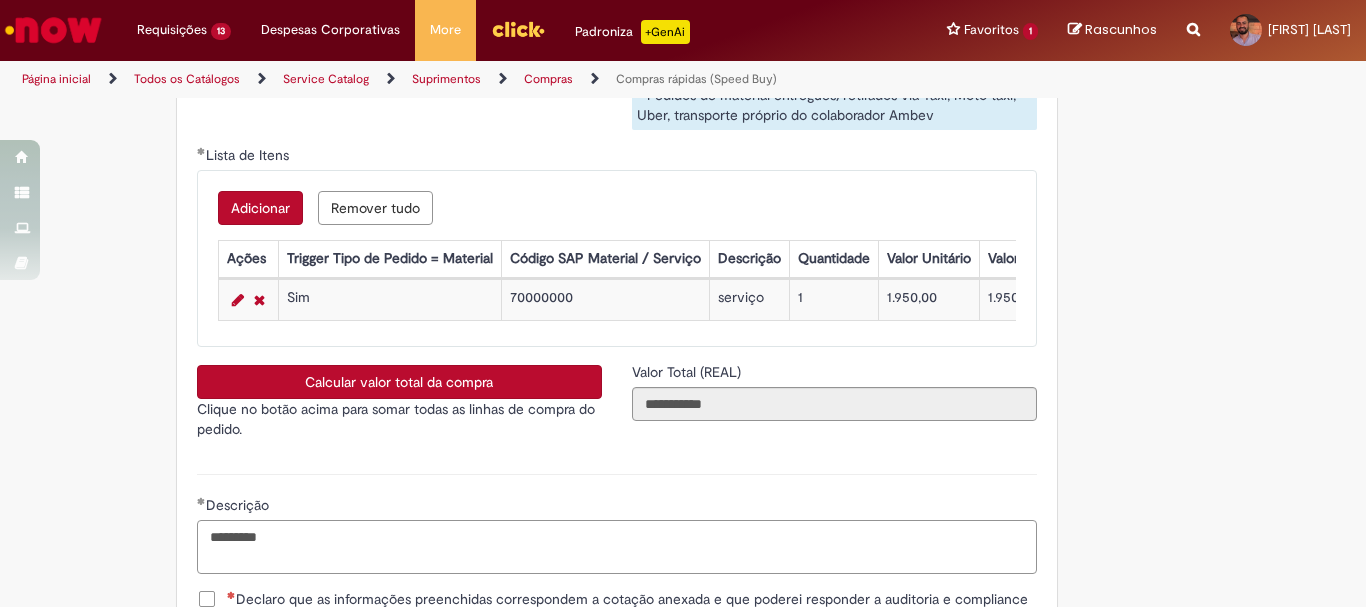 scroll, scrollTop: 3600, scrollLeft: 0, axis: vertical 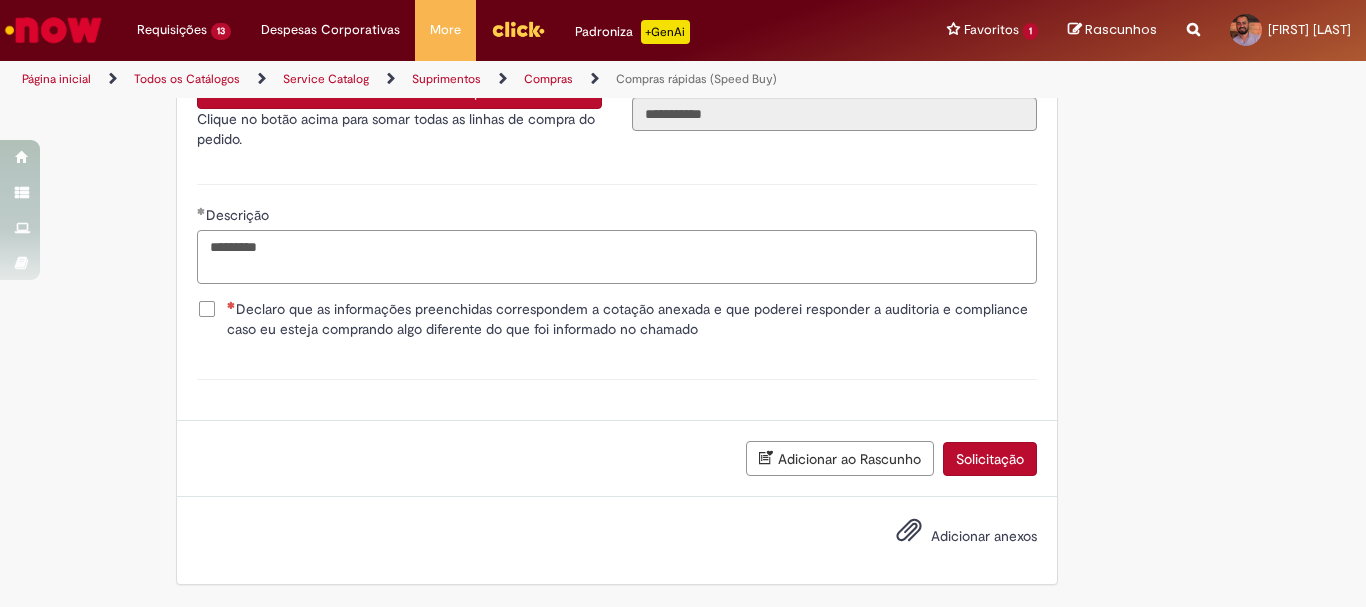 type on "*********" 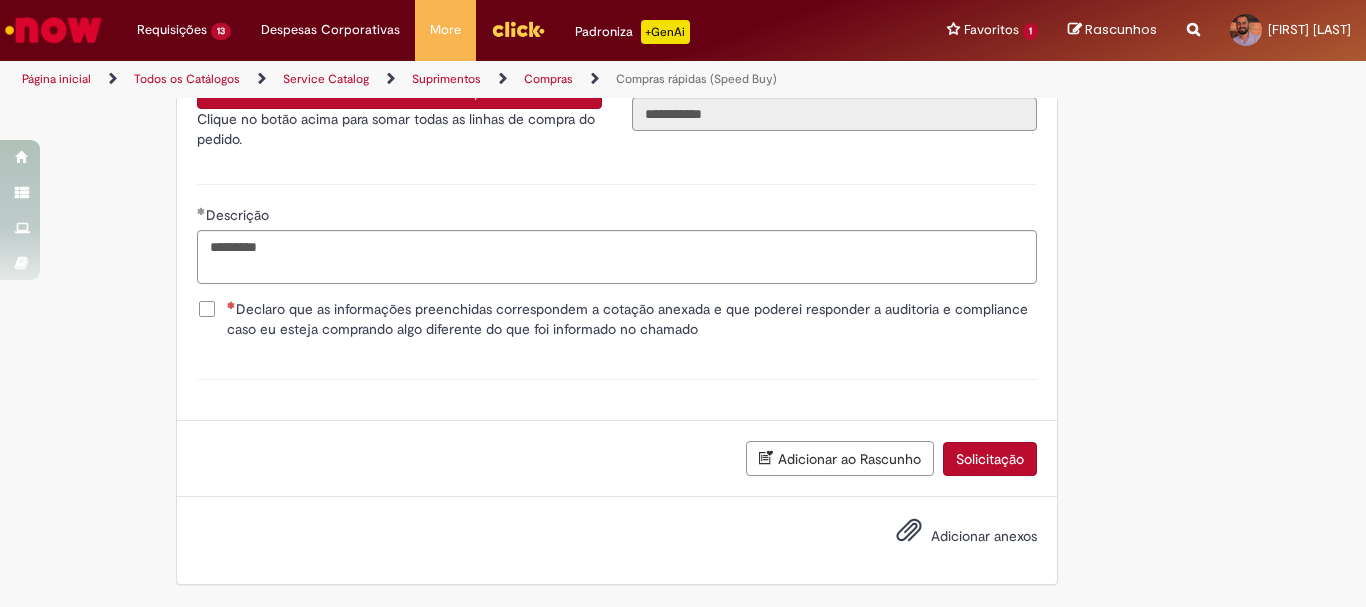 click on "Adicionar anexos" at bounding box center (984, 536) 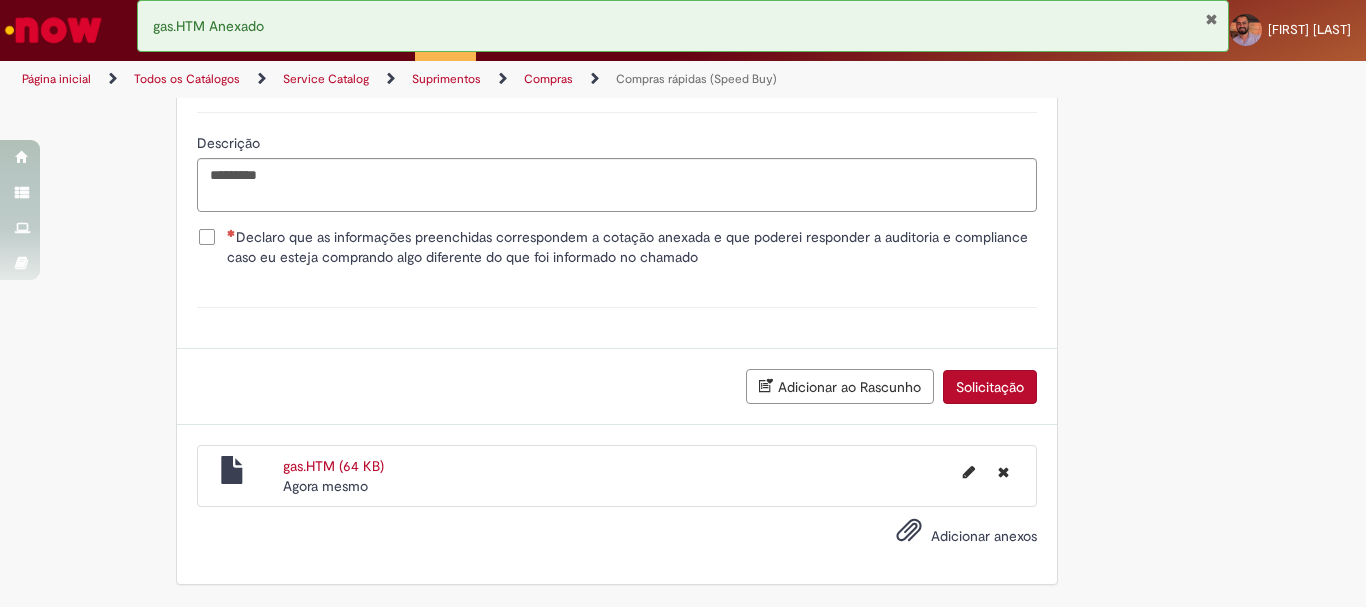 click on "Solicitação" at bounding box center (990, 387) 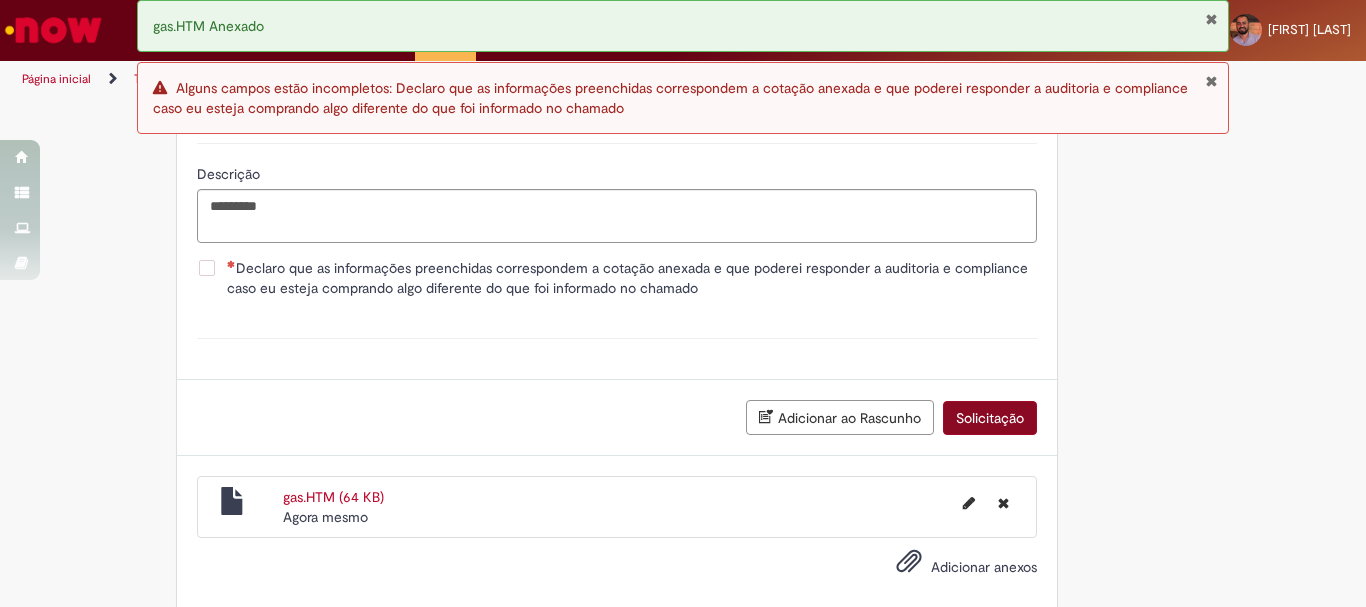 scroll, scrollTop: 3677, scrollLeft: 0, axis: vertical 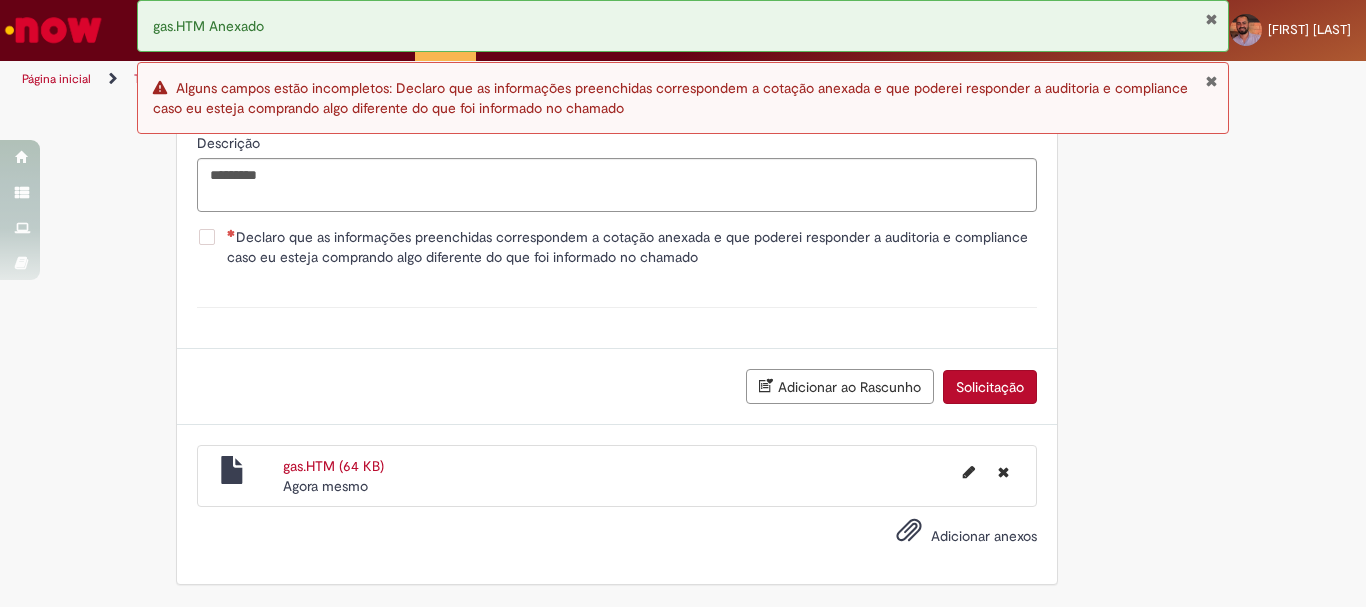 click on "Declaro que as informações preenchidas correspondem a cotação anexada e que poderei responder a auditoria e compliance caso eu esteja comprando algo diferente do que foi informado no chamado" at bounding box center (632, 247) 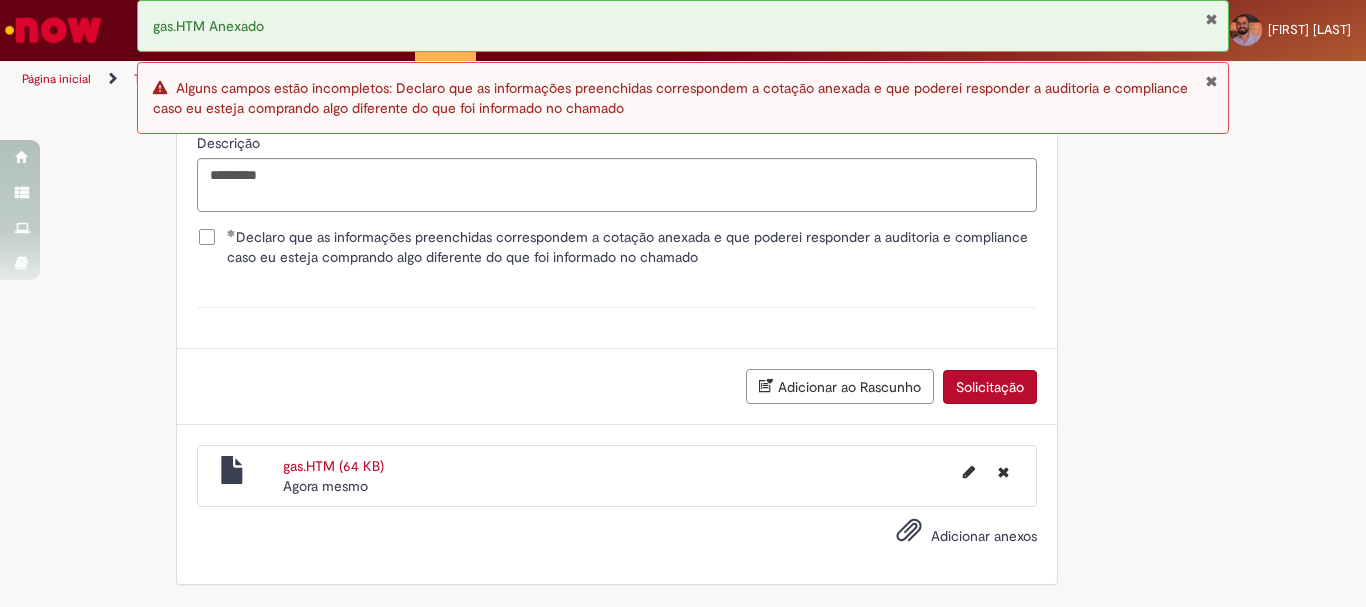 click on "Solicitação" at bounding box center (990, 387) 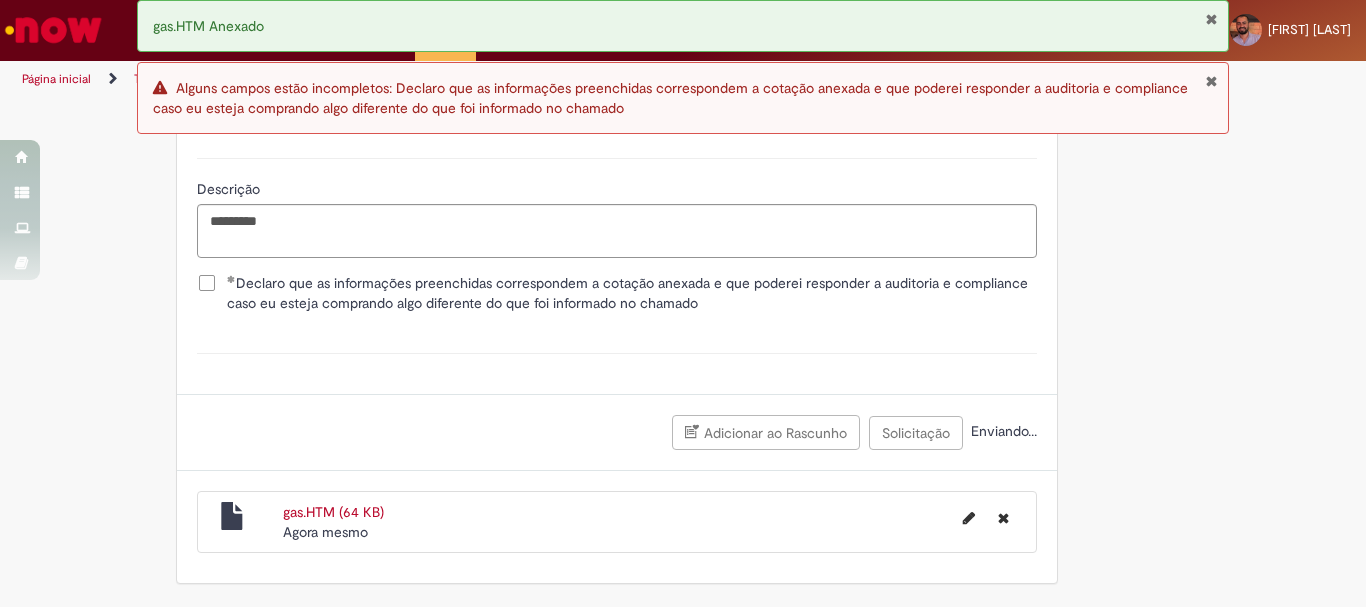 scroll, scrollTop: 3631, scrollLeft: 0, axis: vertical 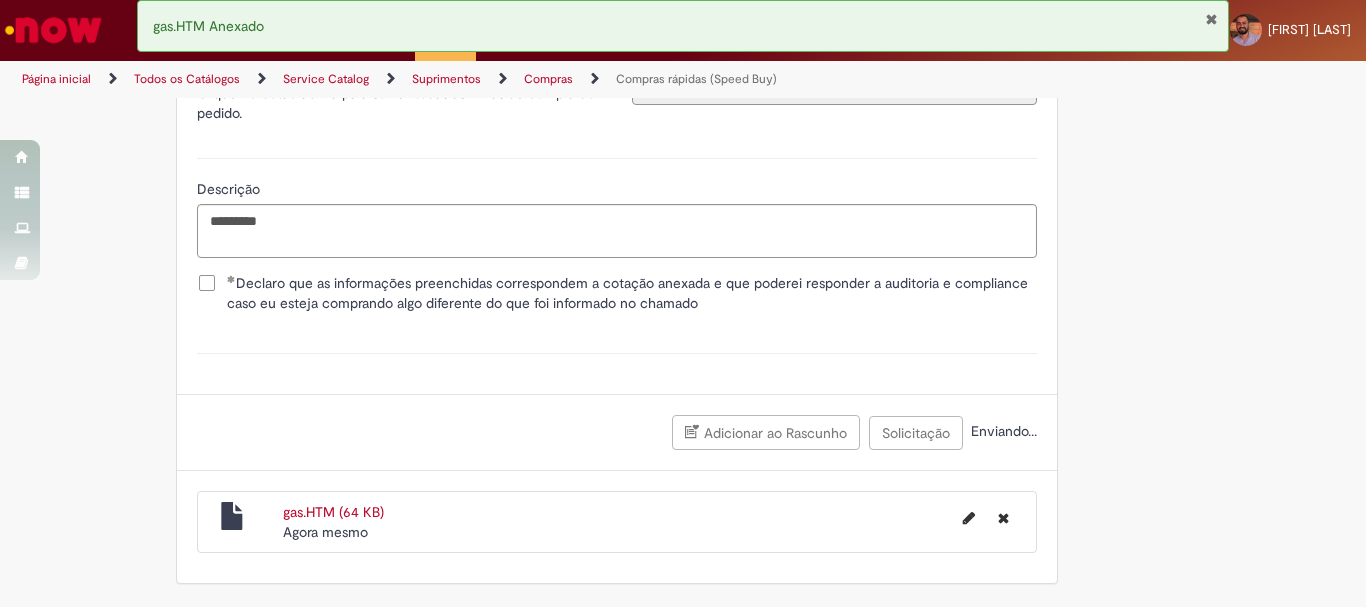 click at bounding box center (1211, 19) 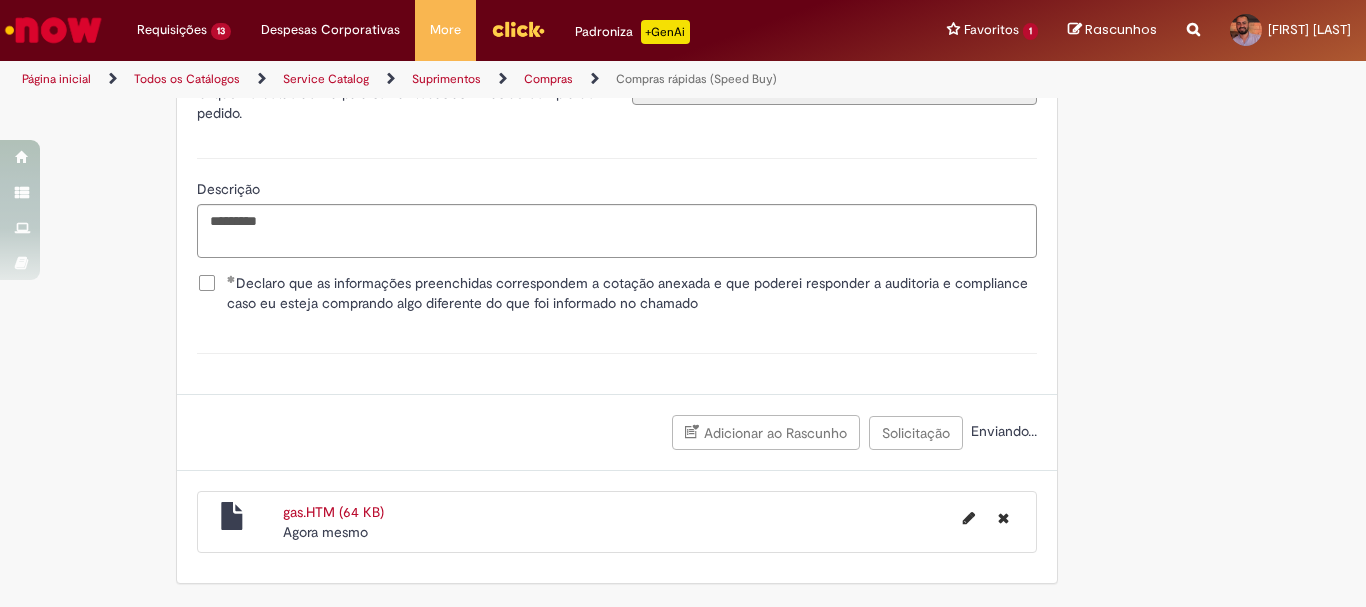 scroll, scrollTop: 3559, scrollLeft: 0, axis: vertical 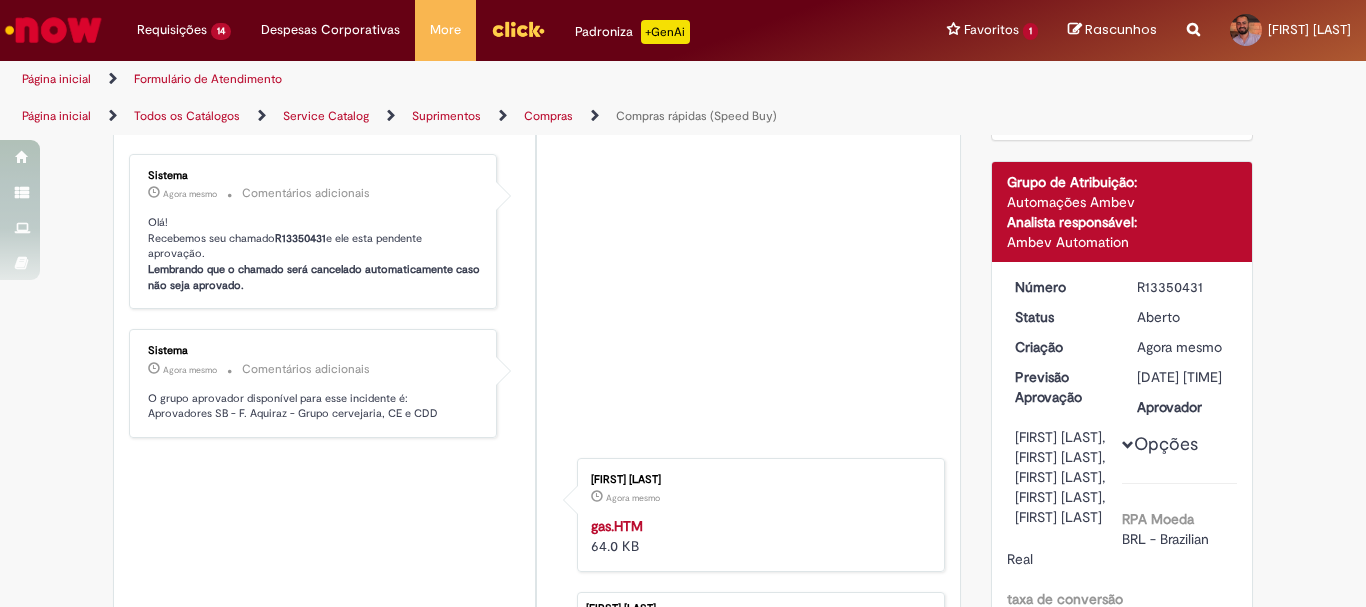 click on "R13350431" at bounding box center (1183, 287) 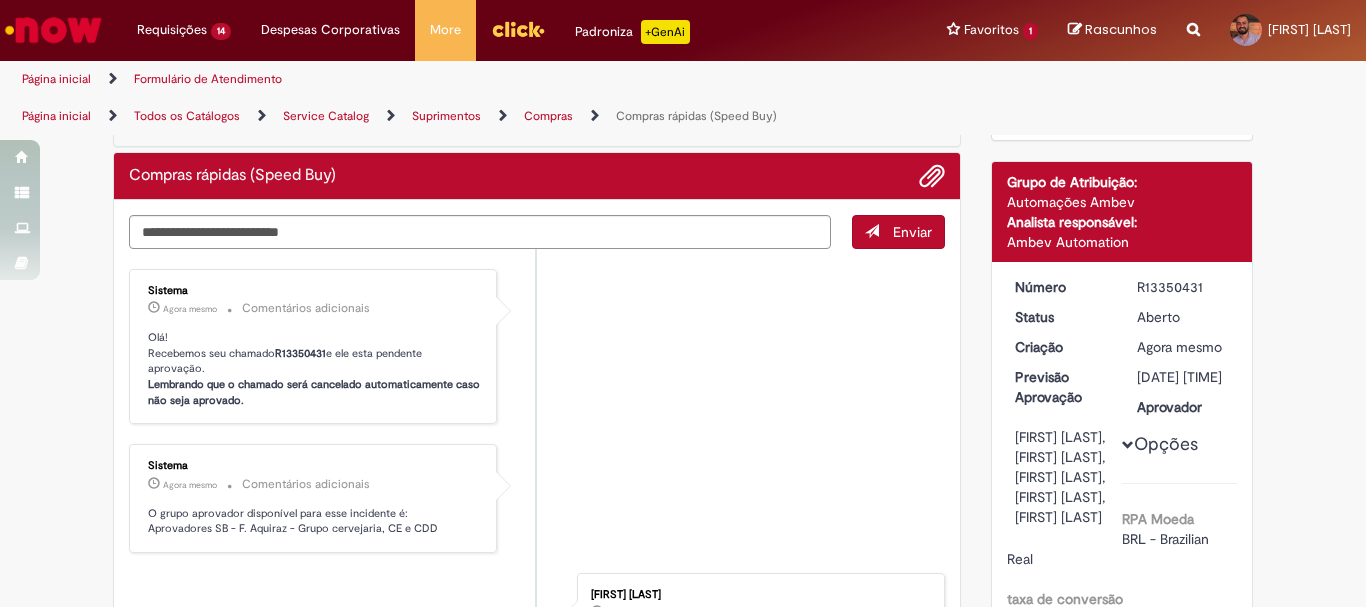 scroll, scrollTop: 215, scrollLeft: 0, axis: vertical 